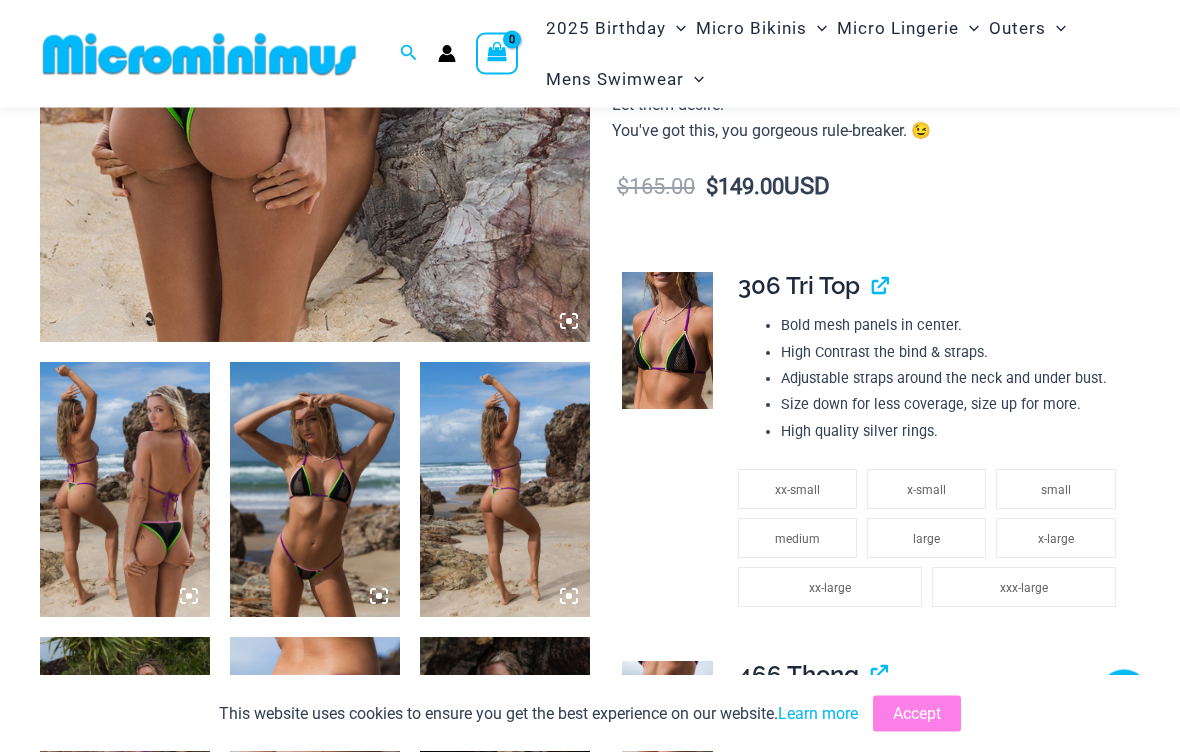 scroll, scrollTop: 592, scrollLeft: 0, axis: vertical 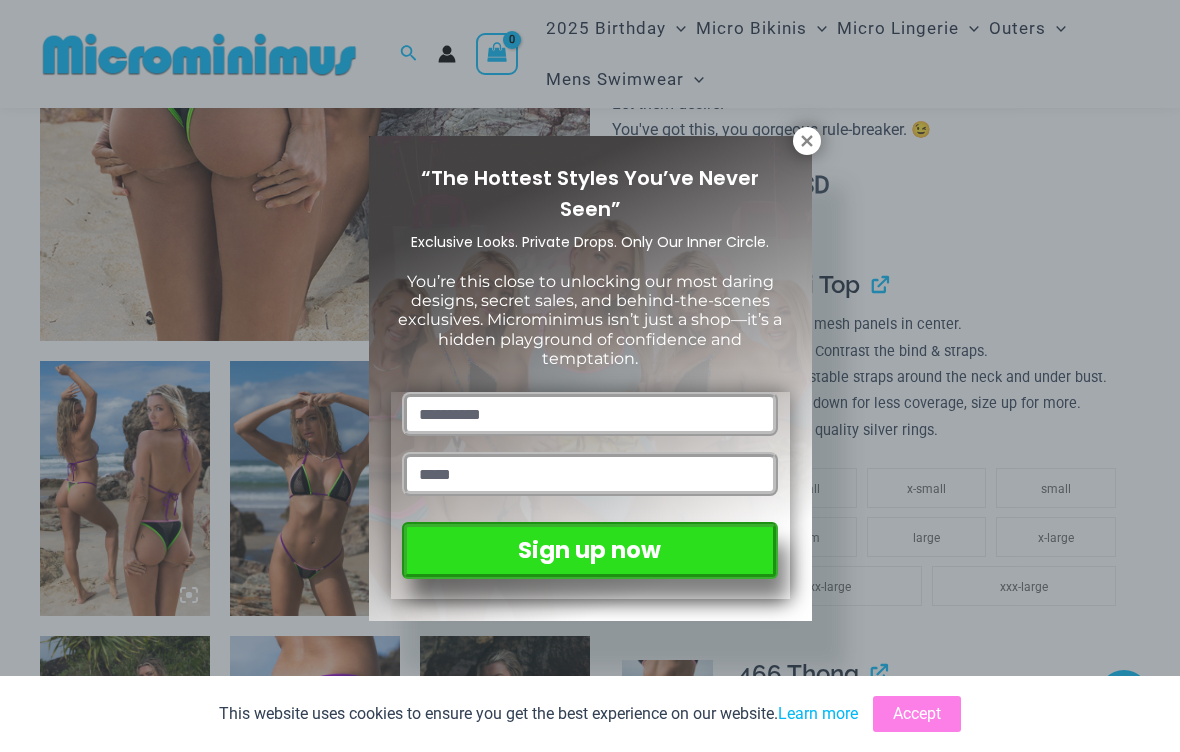 click at bounding box center [807, 141] 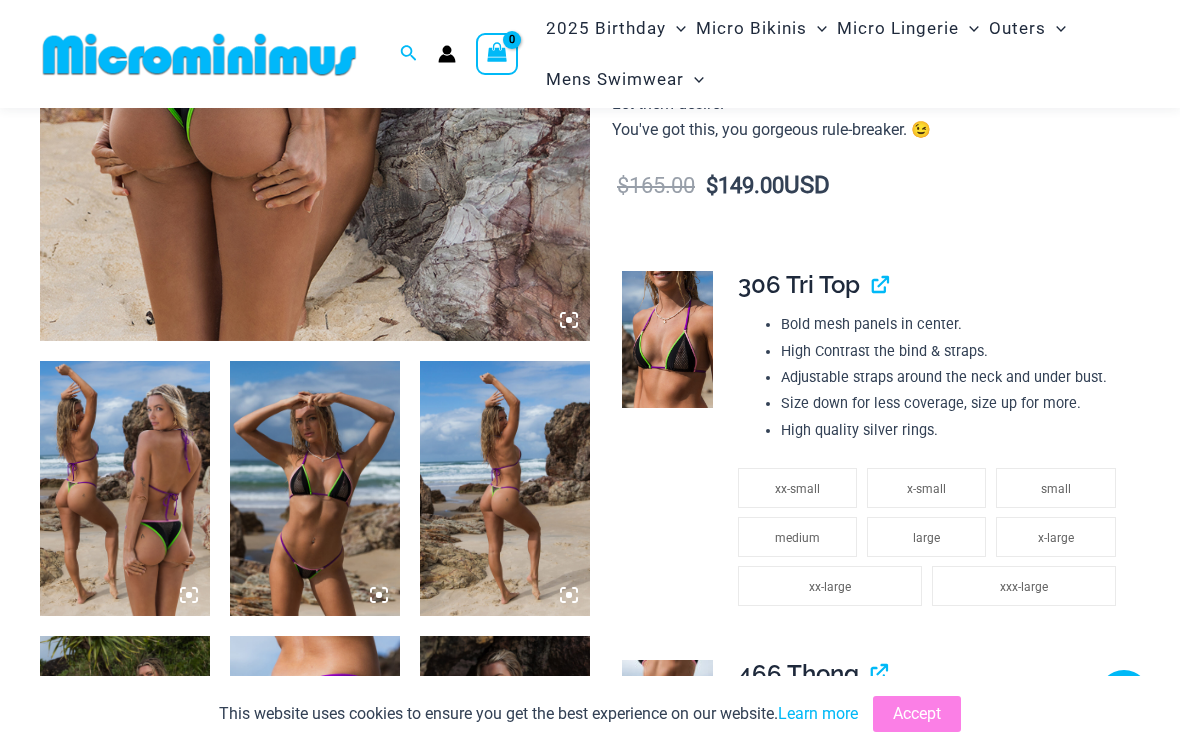 click at bounding box center [667, 339] 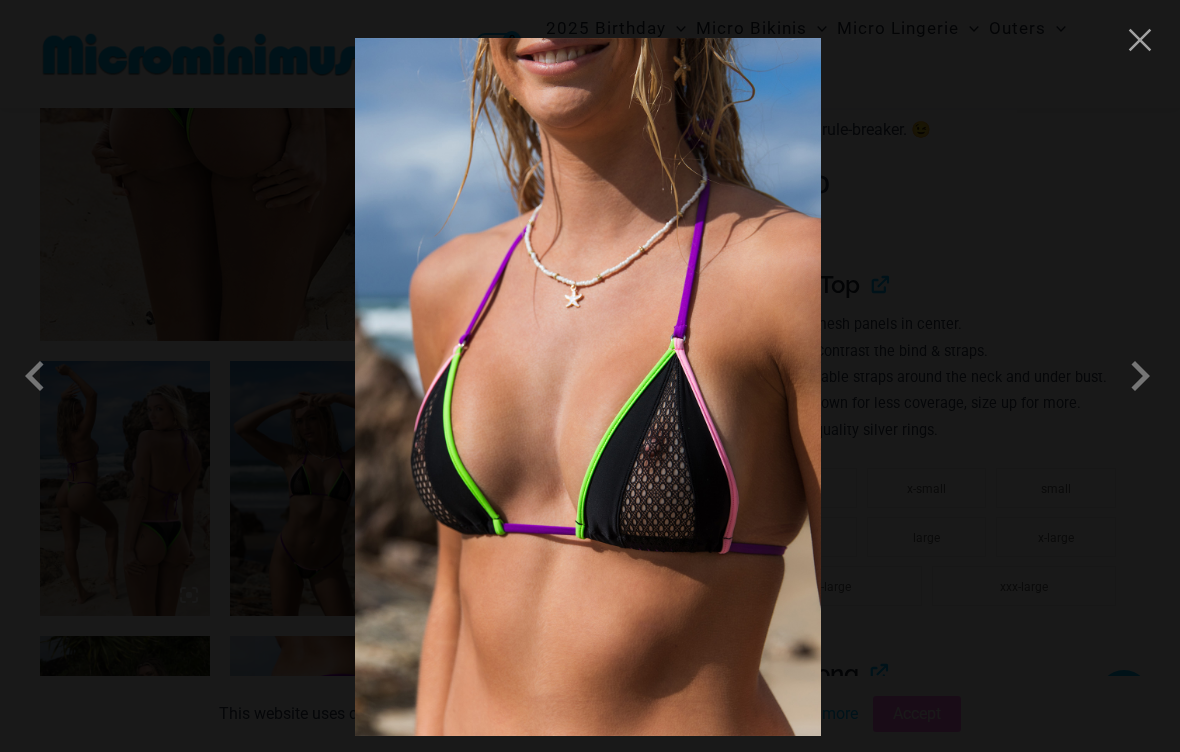 click at bounding box center (590, 376) 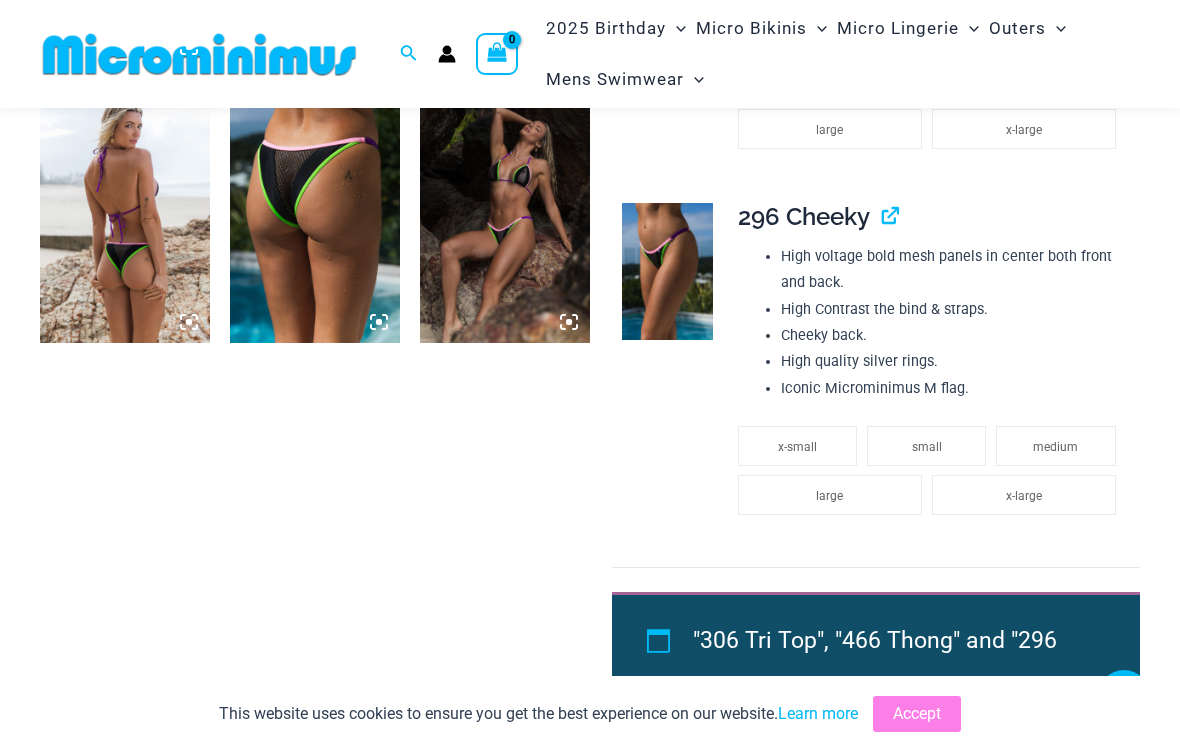 scroll, scrollTop: 1413, scrollLeft: 0, axis: vertical 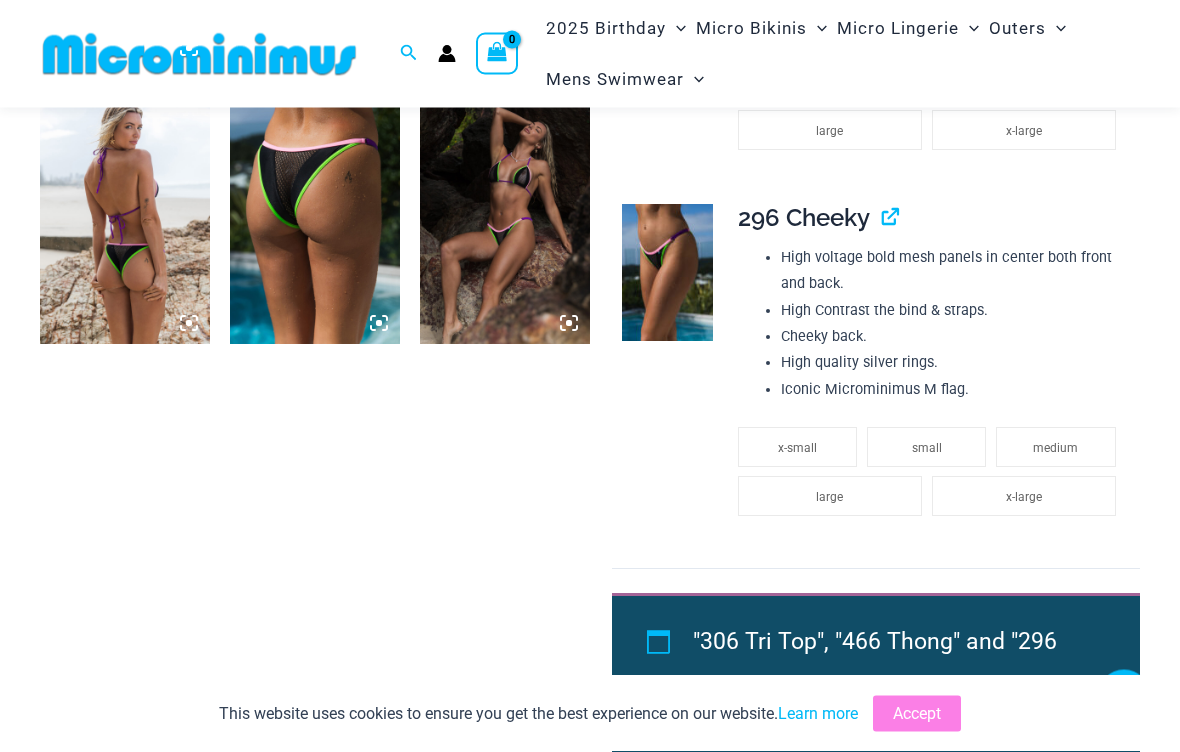 click at bounding box center (667, 273) 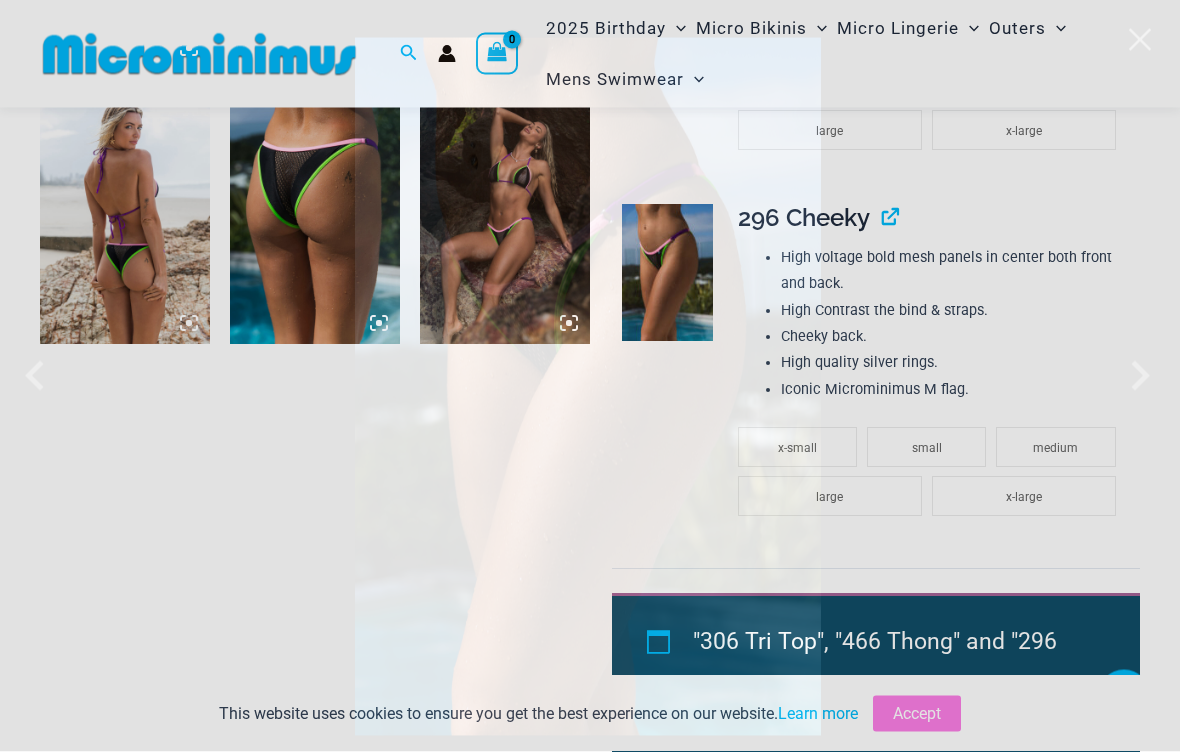 scroll, scrollTop: 1414, scrollLeft: 0, axis: vertical 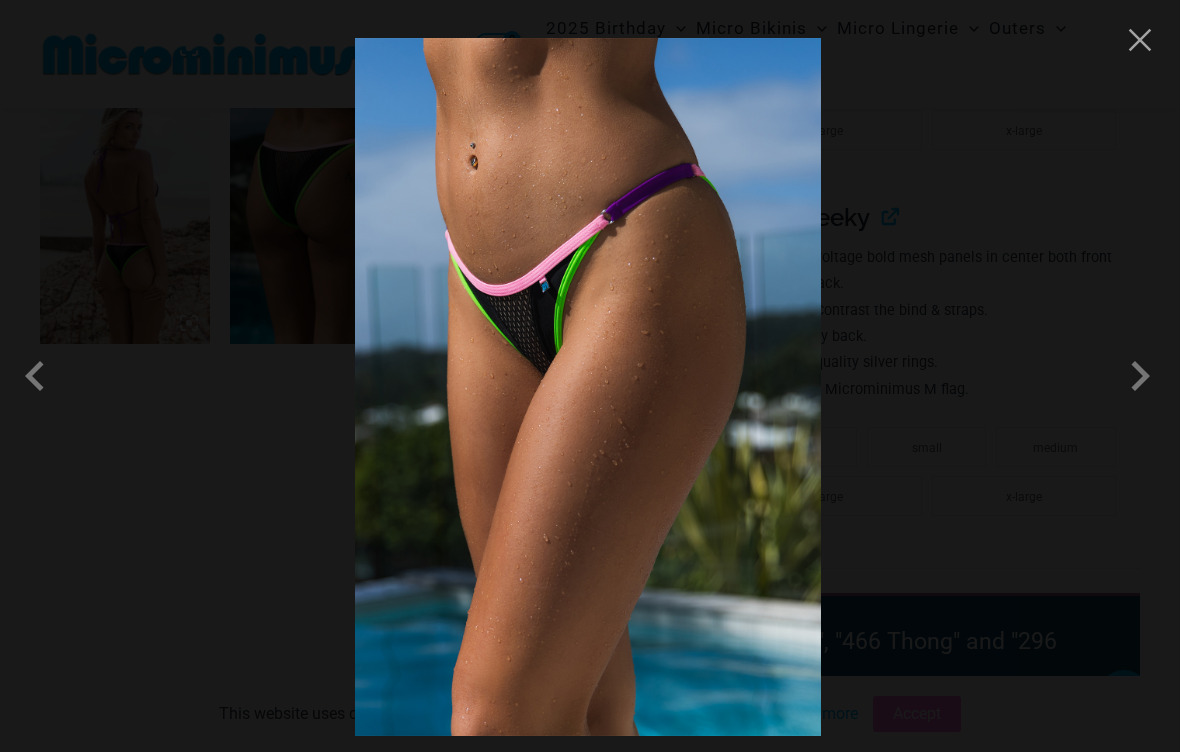 click at bounding box center [590, 376] 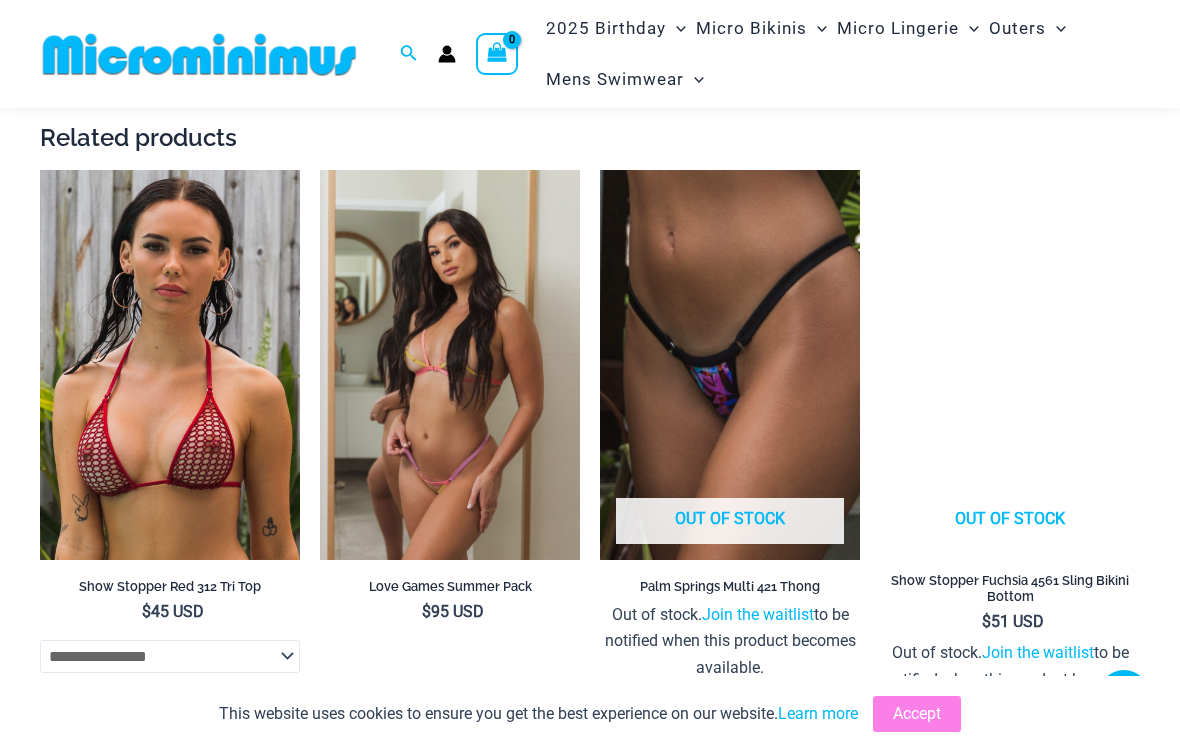 scroll, scrollTop: 3523, scrollLeft: 0, axis: vertical 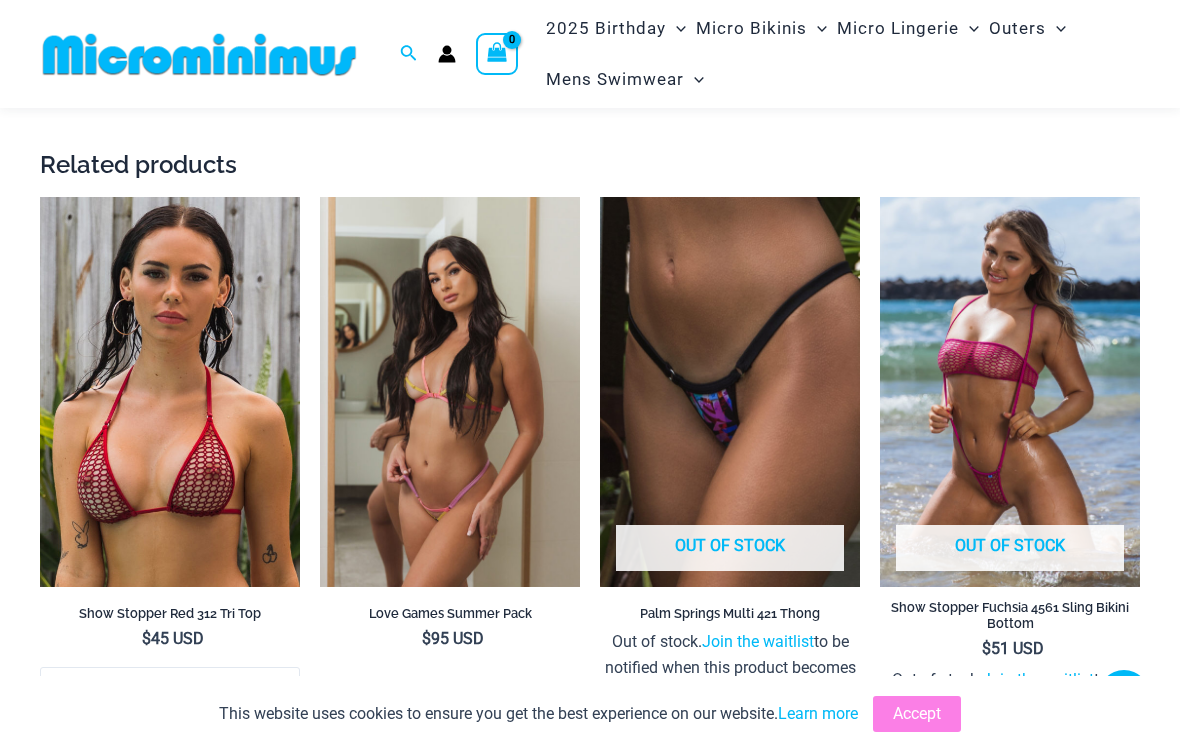 click at bounding box center [320, 197] 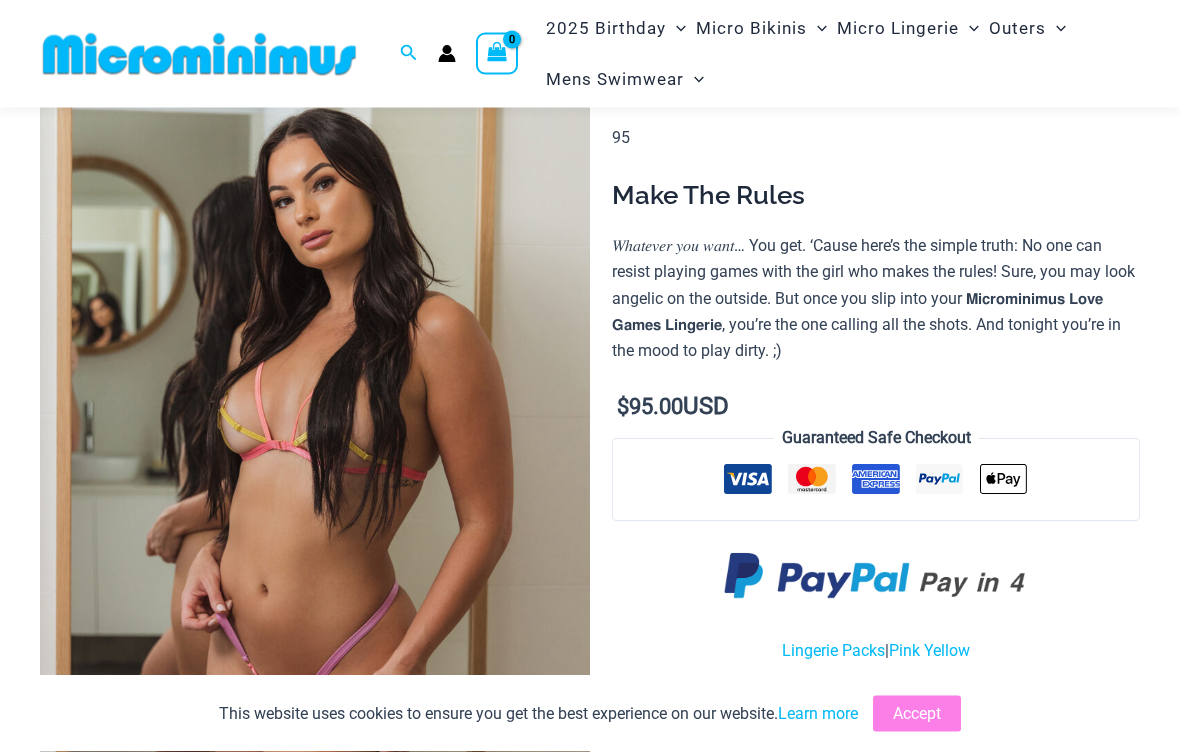 scroll, scrollTop: 0, scrollLeft: 0, axis: both 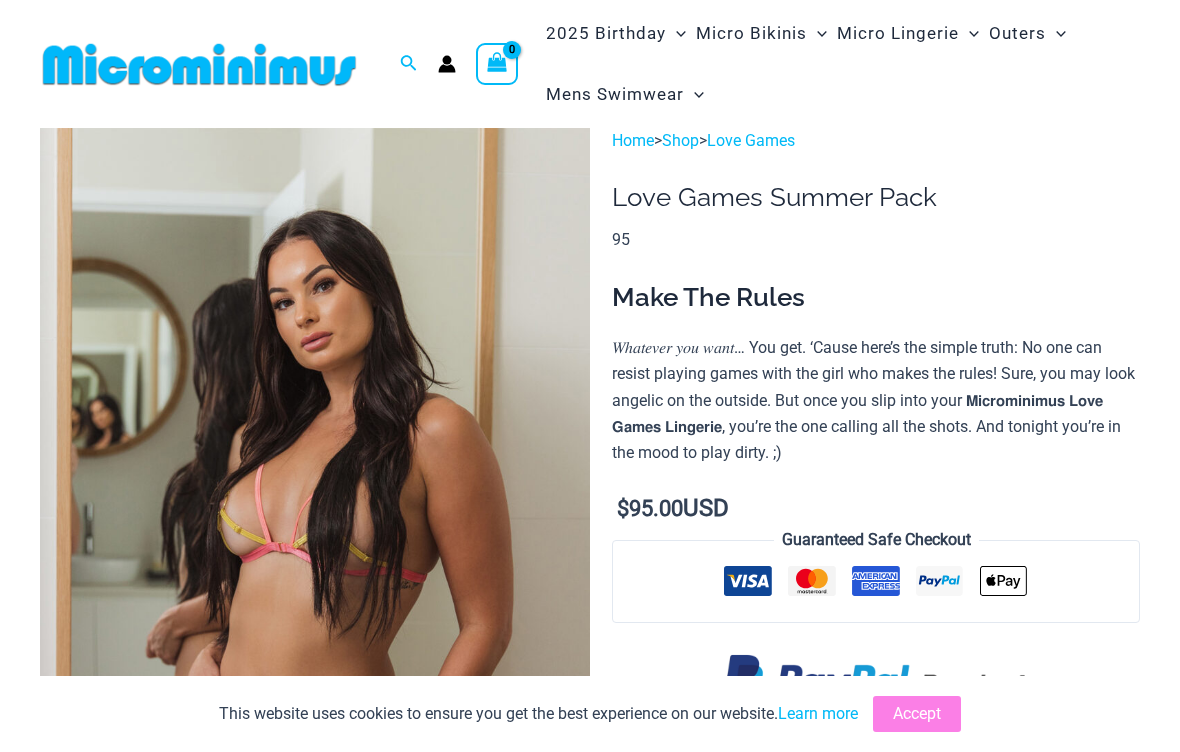 click on "Love Games" at bounding box center (751, 140) 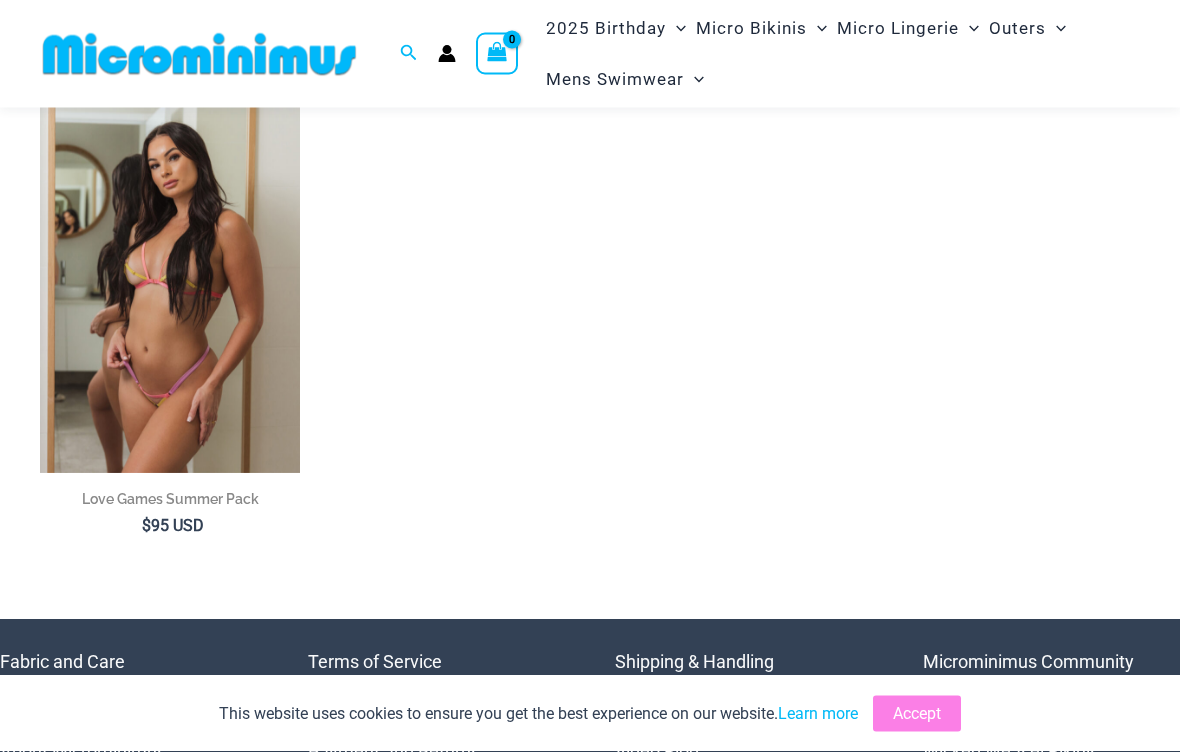 scroll, scrollTop: 192, scrollLeft: 0, axis: vertical 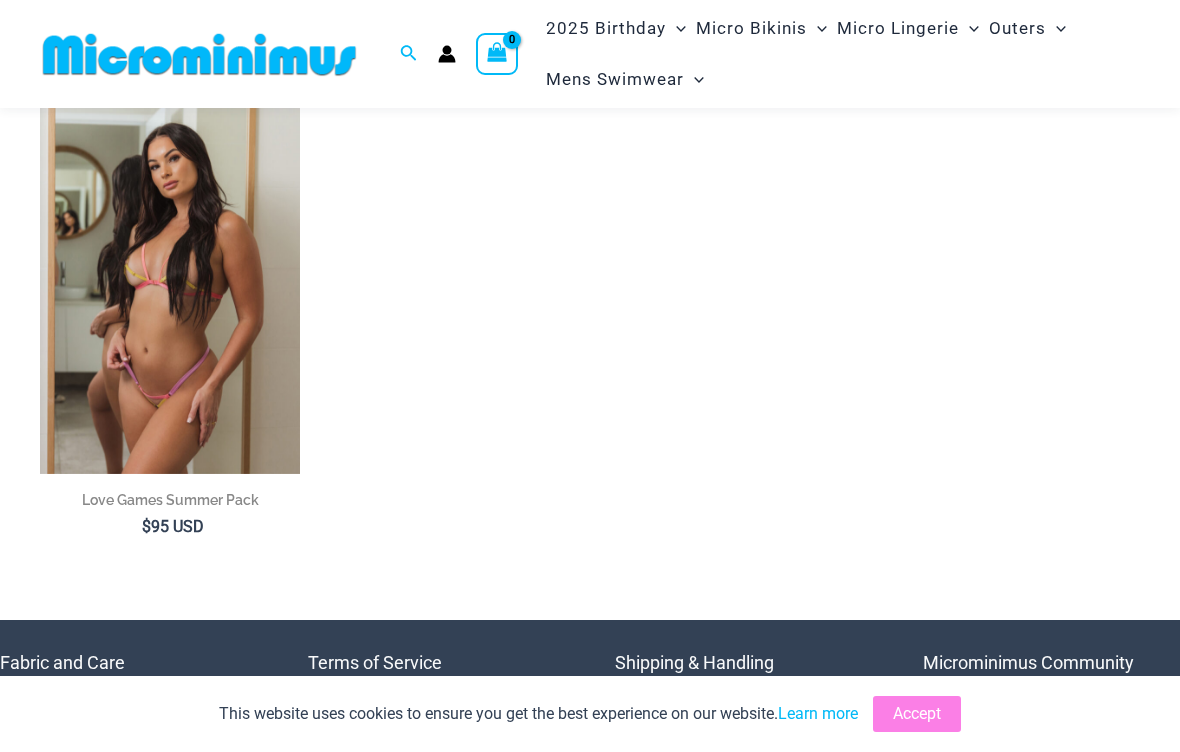 click at bounding box center (40, 84) 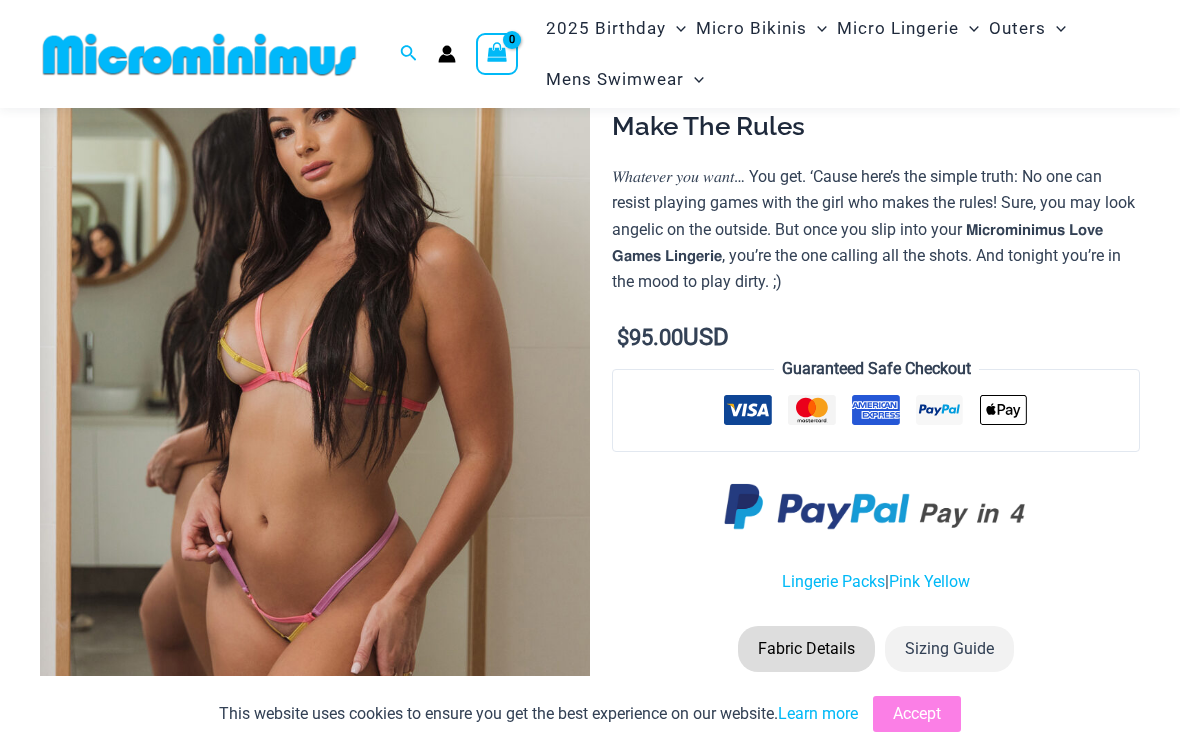 scroll, scrollTop: 160, scrollLeft: 0, axis: vertical 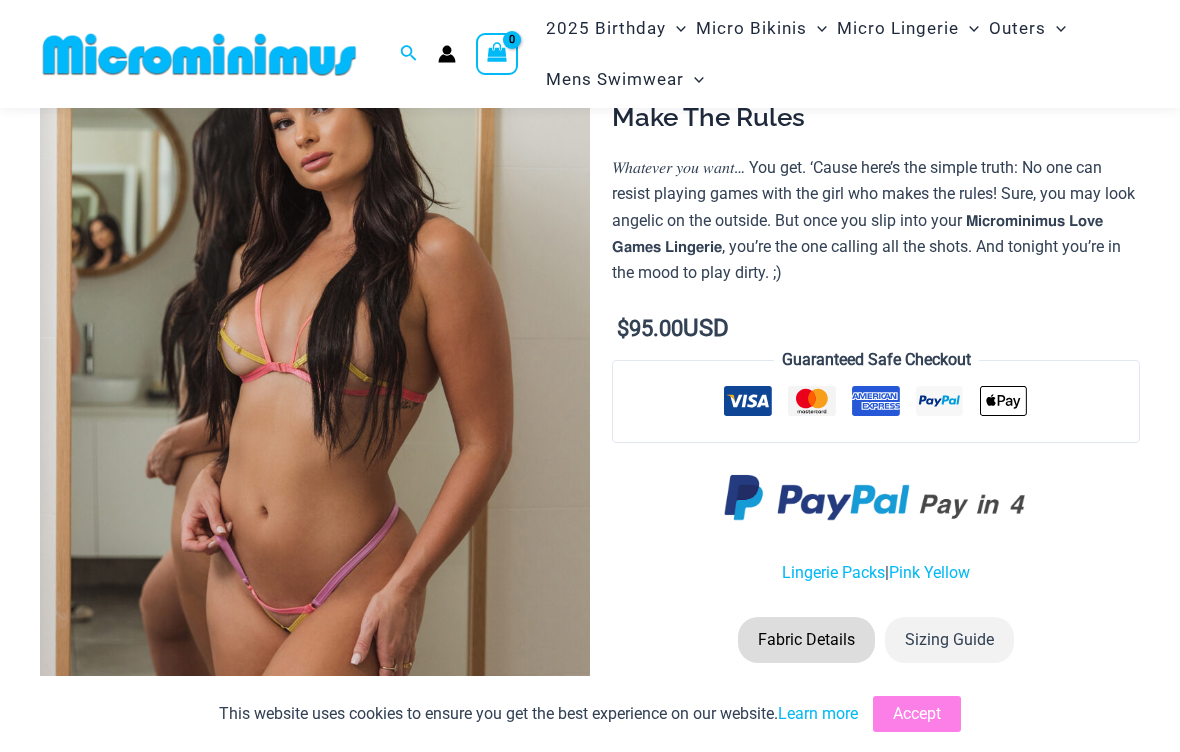 click at bounding box center (315, 360) 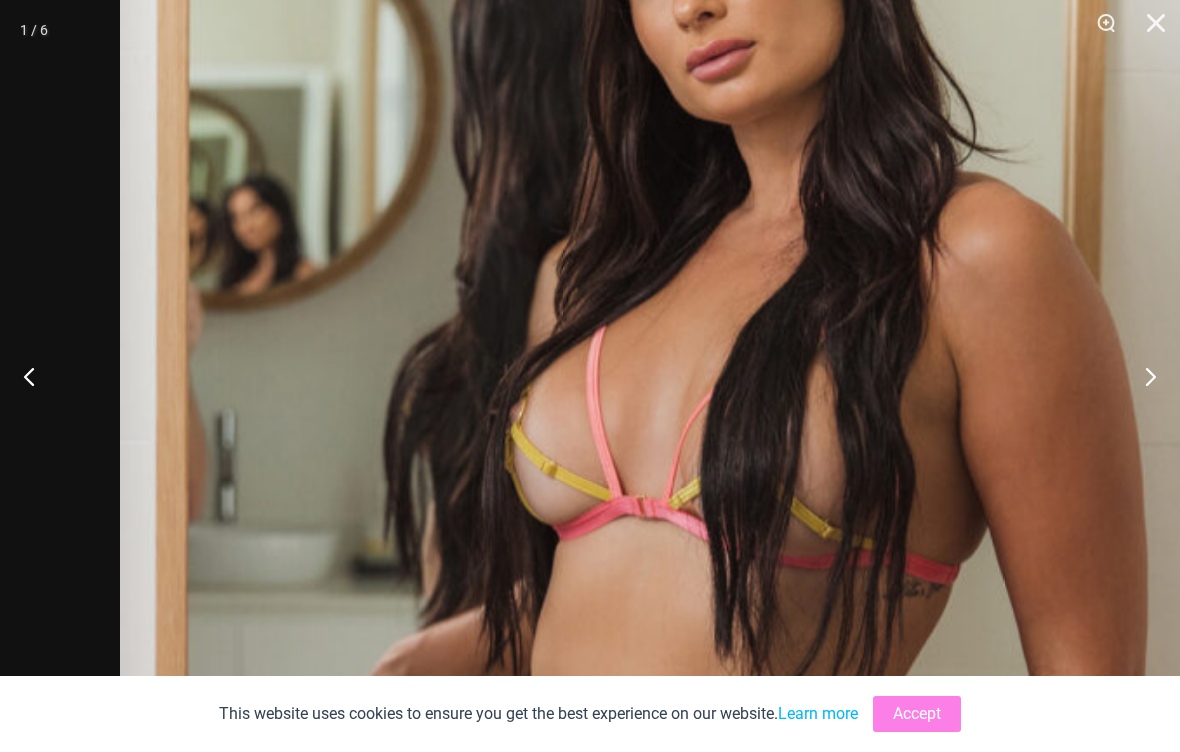 click at bounding box center [717, 492] 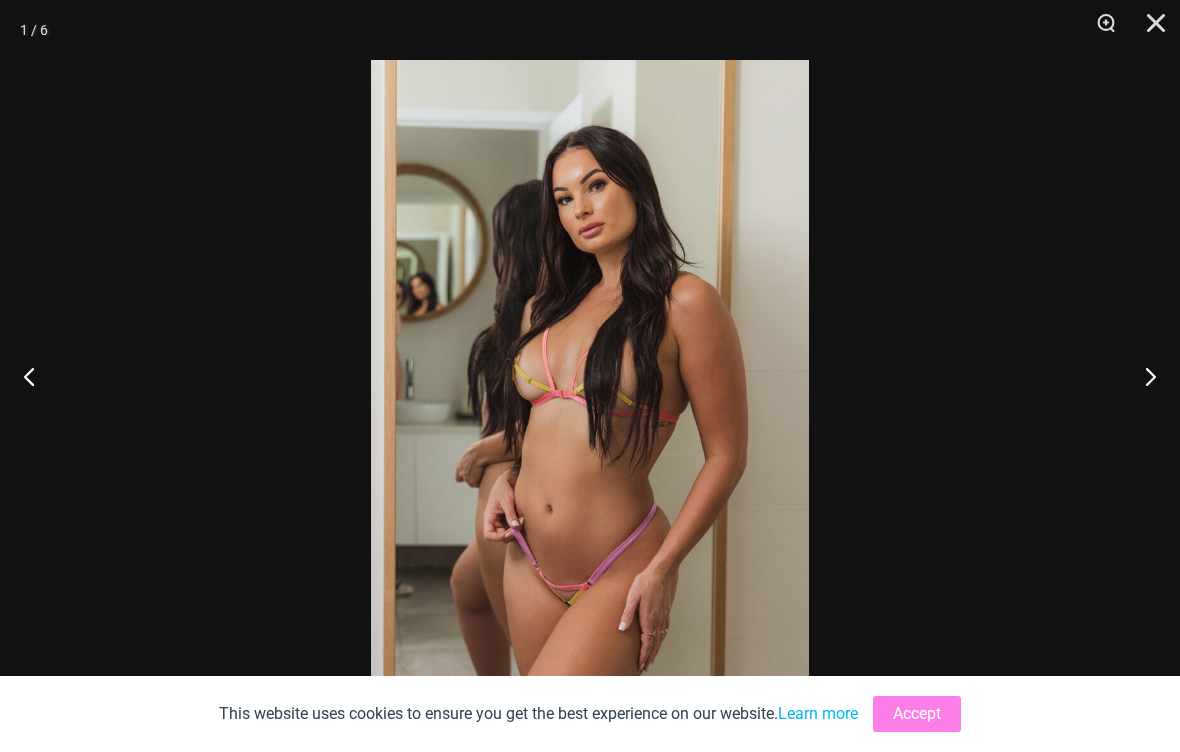 click at bounding box center [590, 376] 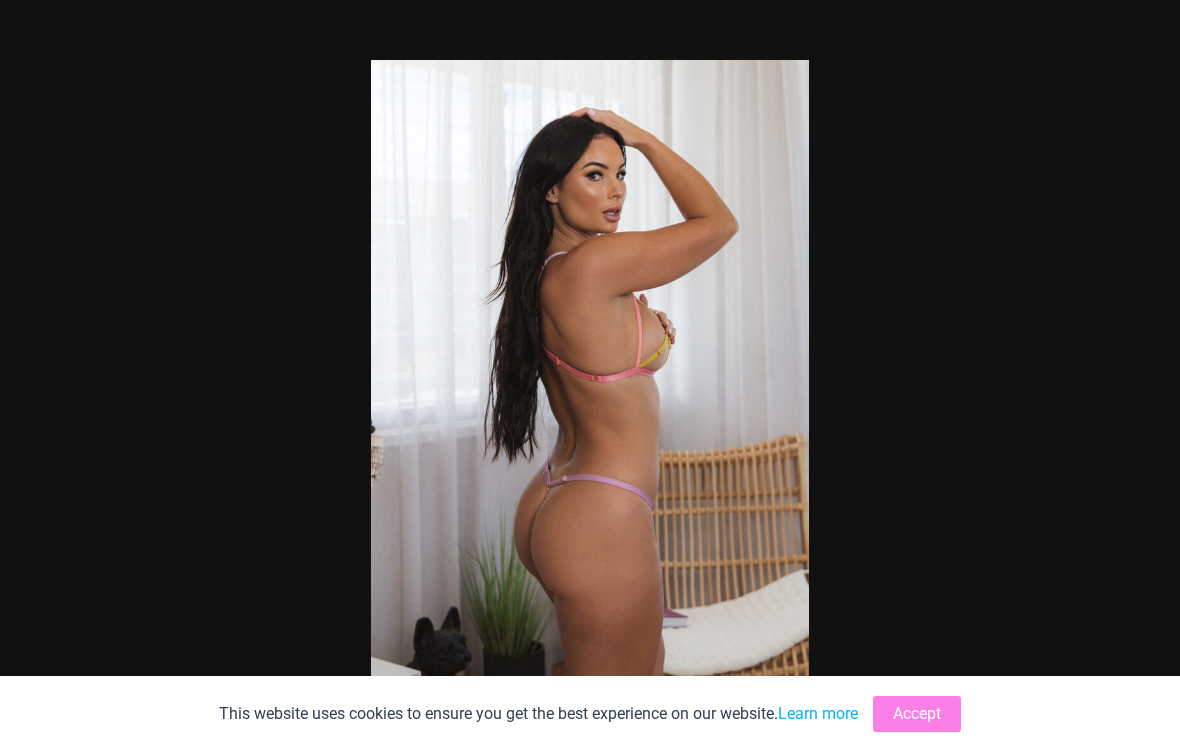 click at bounding box center [590, 376] 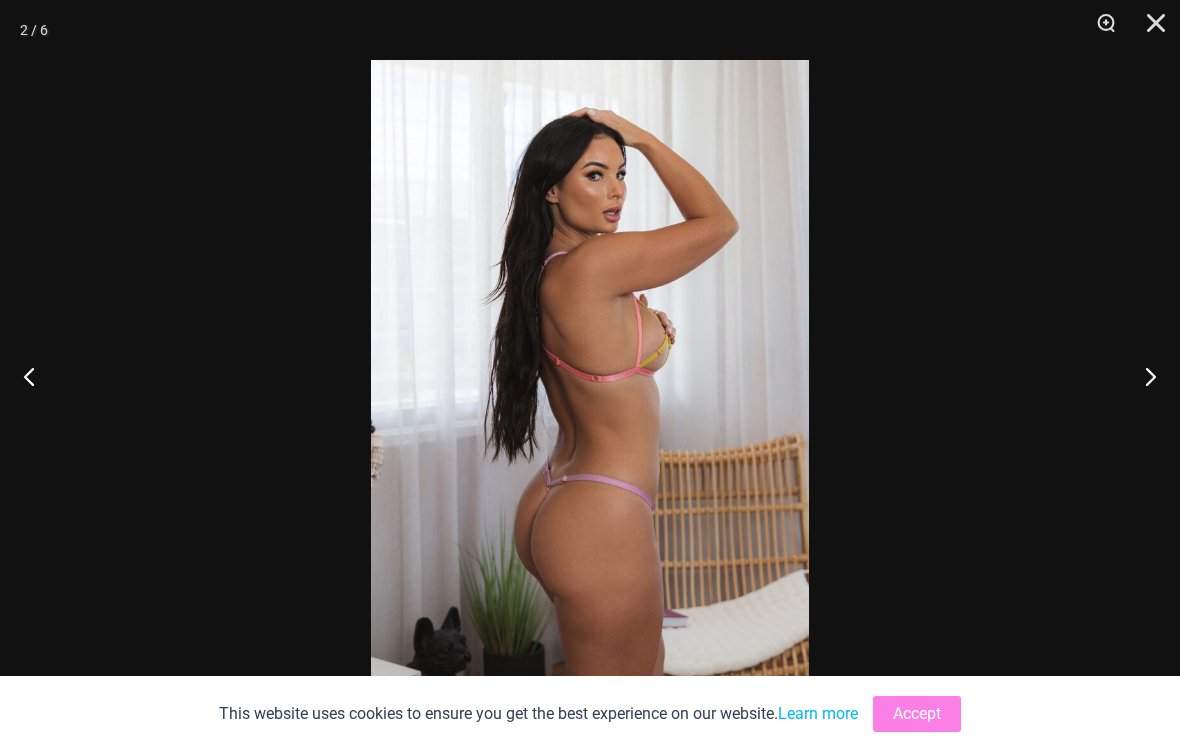 click at bounding box center (1149, 30) 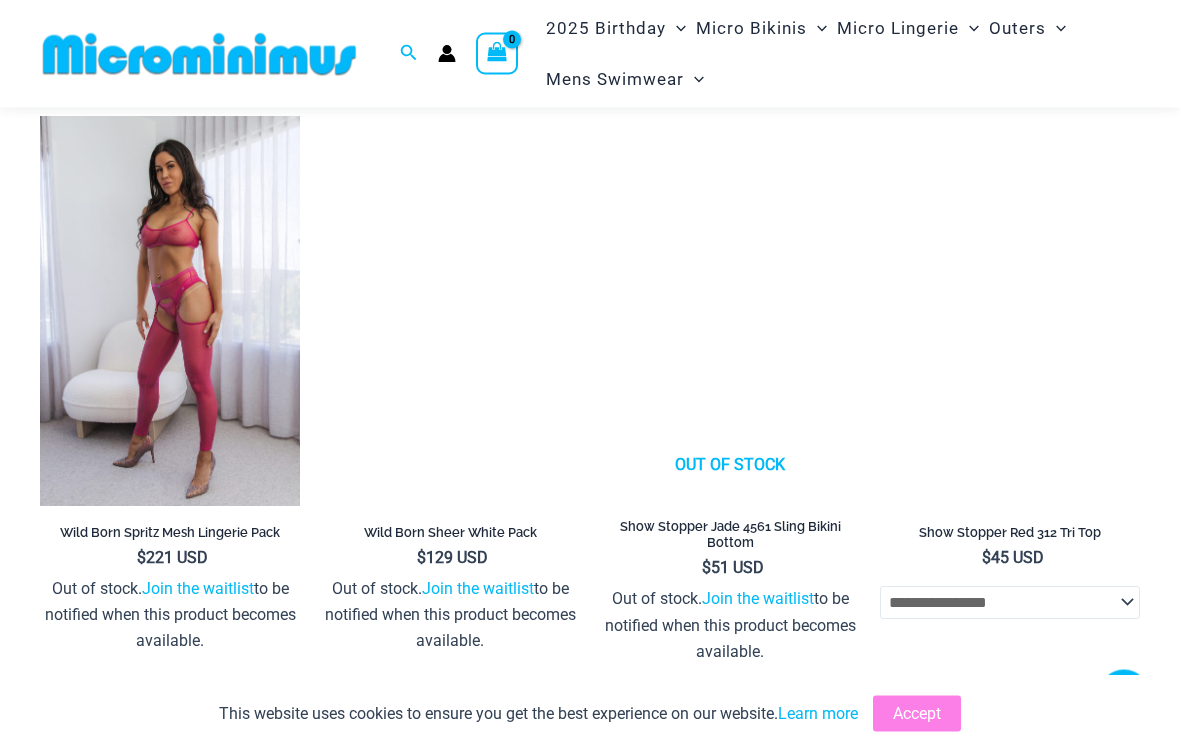 scroll, scrollTop: 4264, scrollLeft: 0, axis: vertical 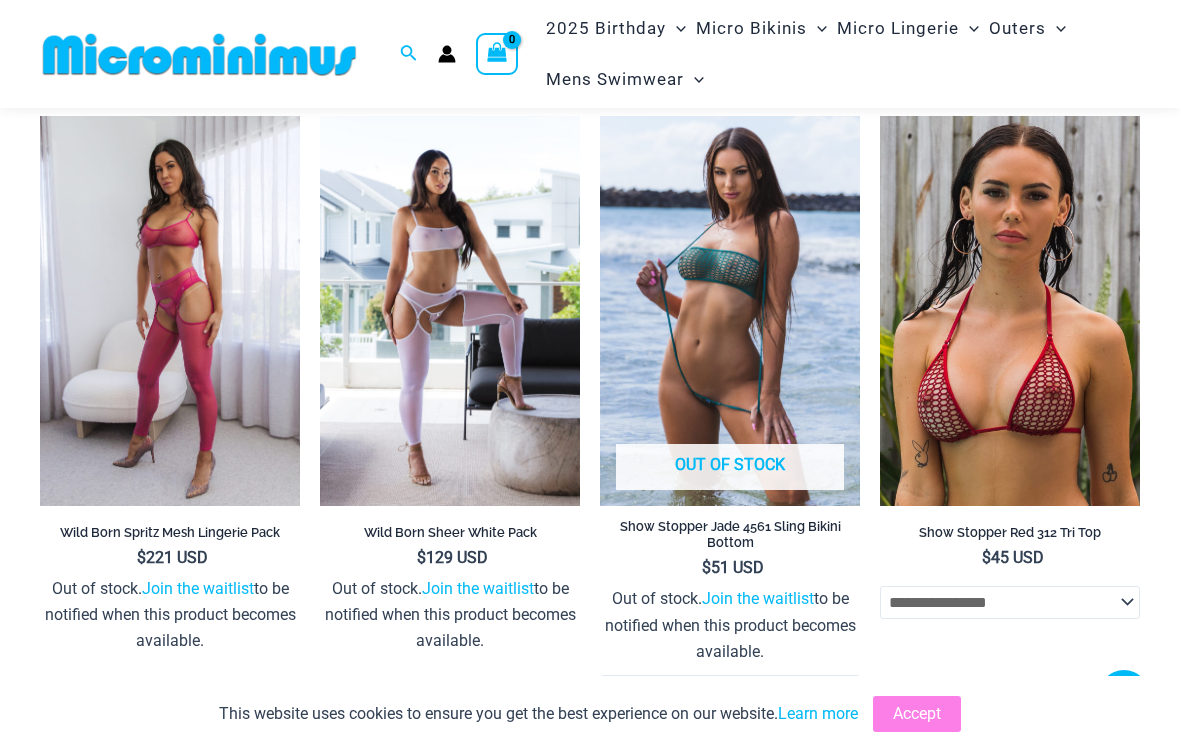 click at bounding box center (880, 116) 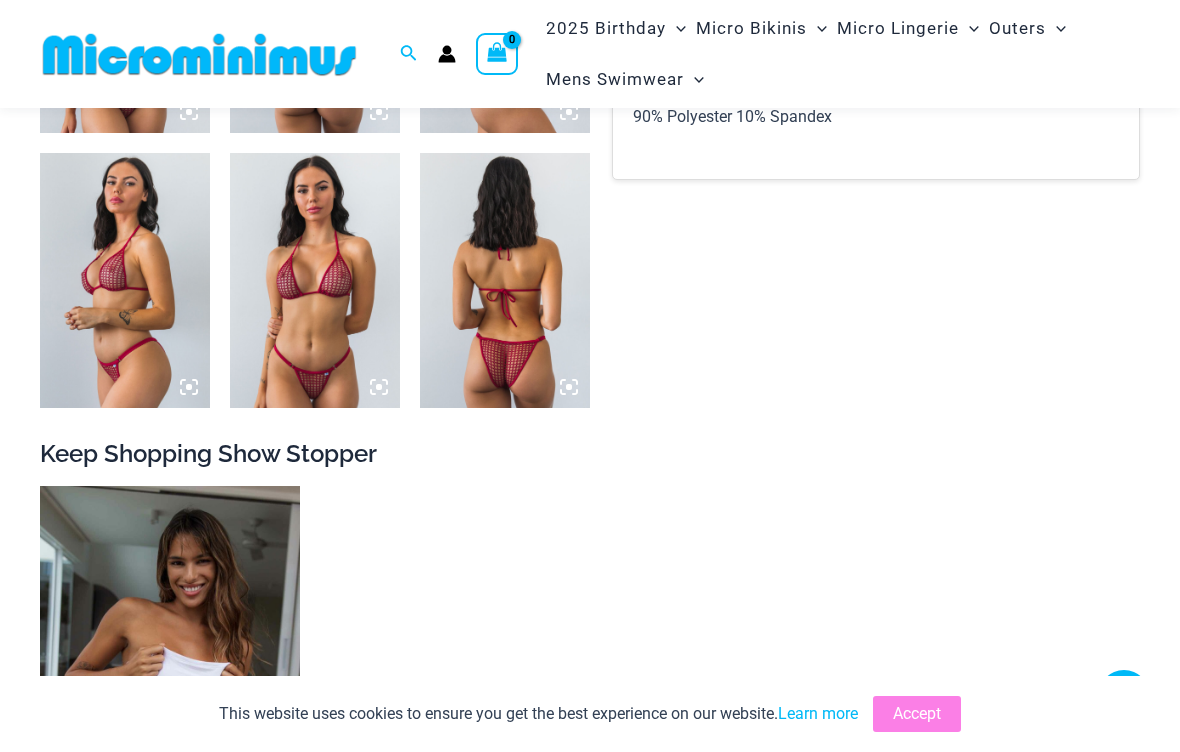 scroll, scrollTop: 1318, scrollLeft: 0, axis: vertical 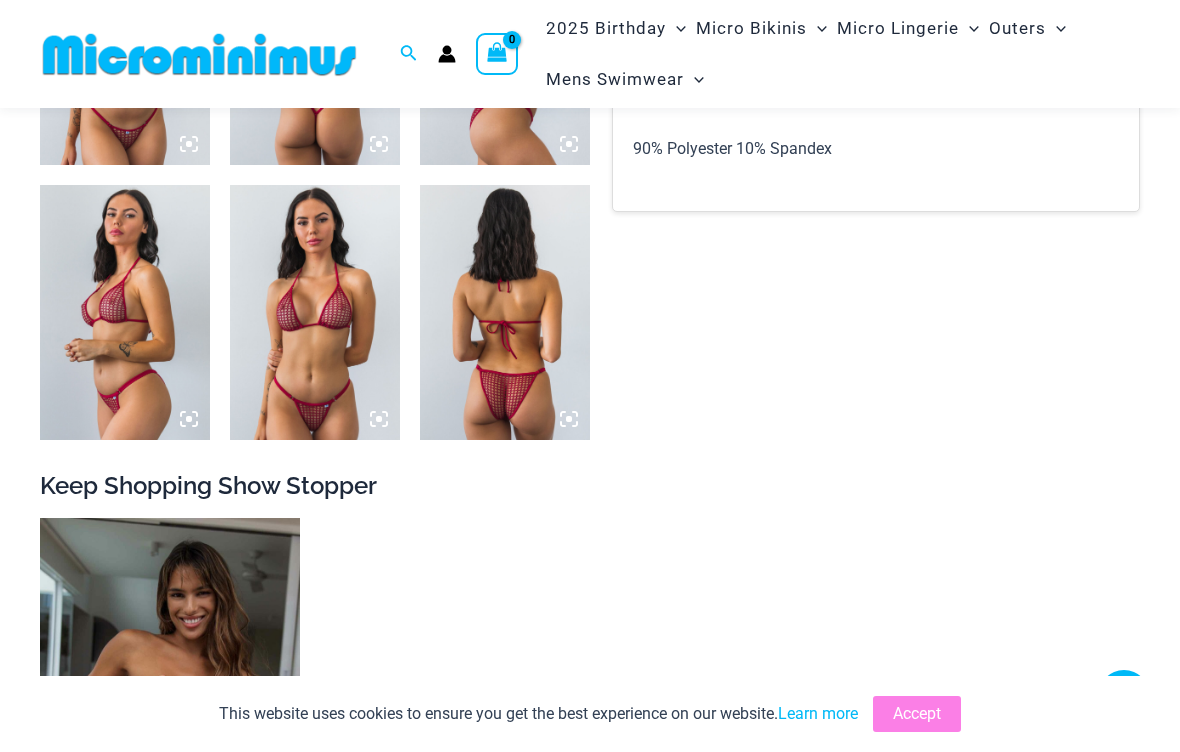 click at bounding box center [315, 312] 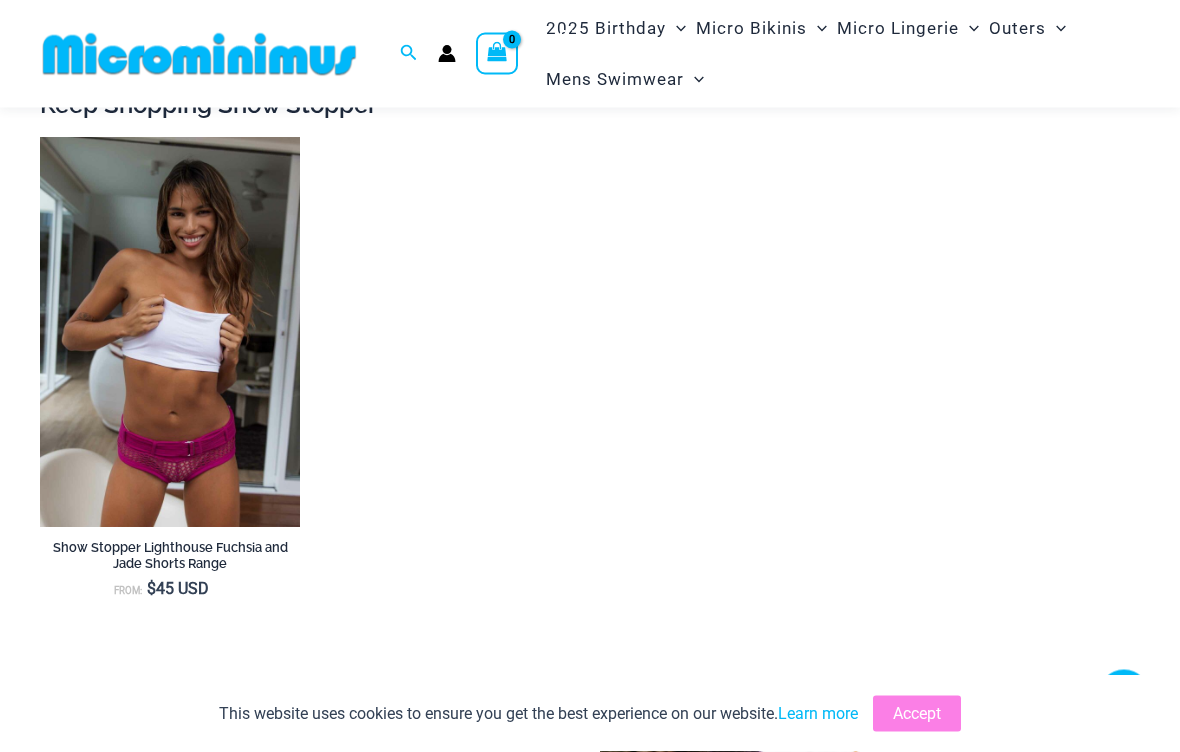 scroll, scrollTop: 1699, scrollLeft: 0, axis: vertical 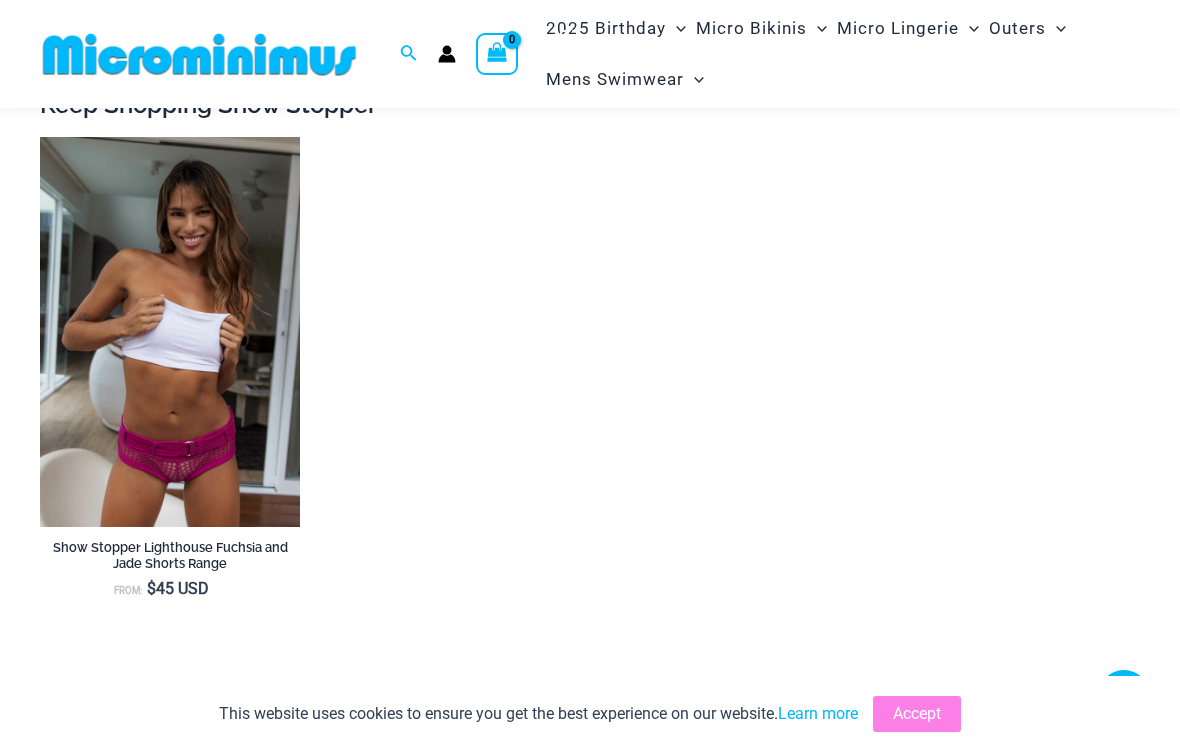 click at bounding box center [40, 137] 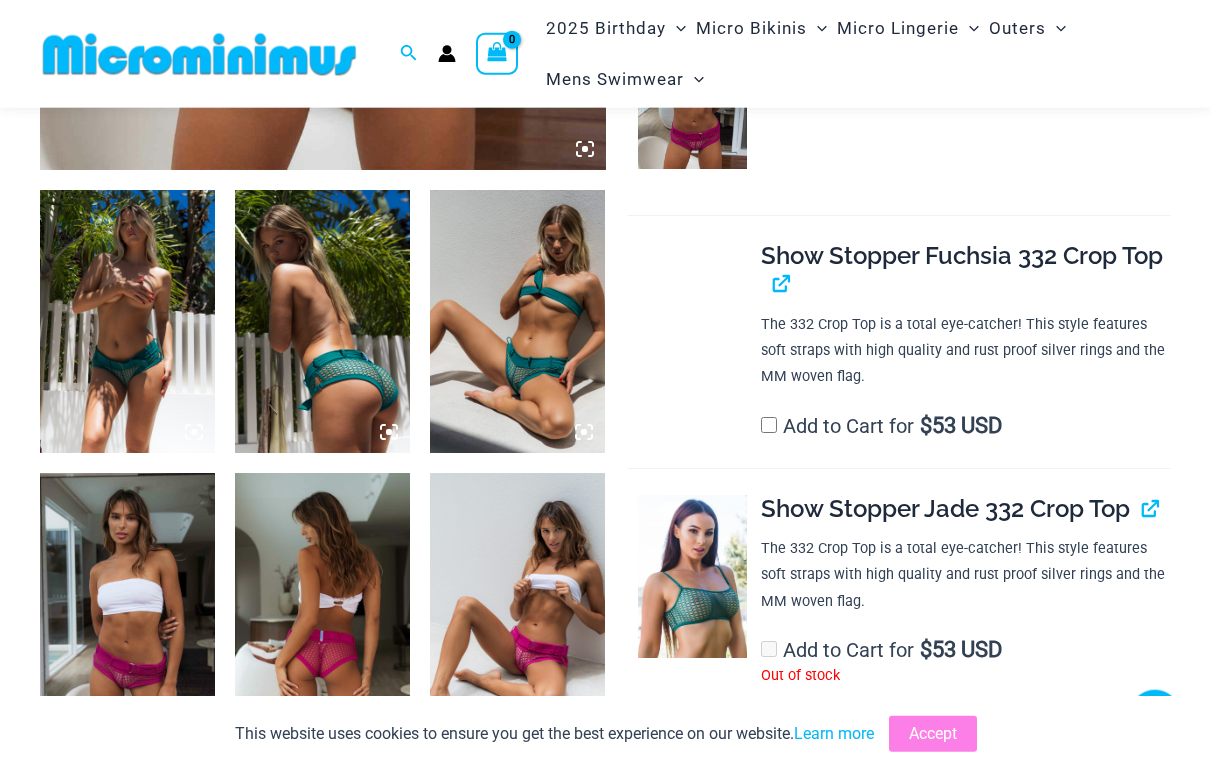 scroll, scrollTop: 827, scrollLeft: 0, axis: vertical 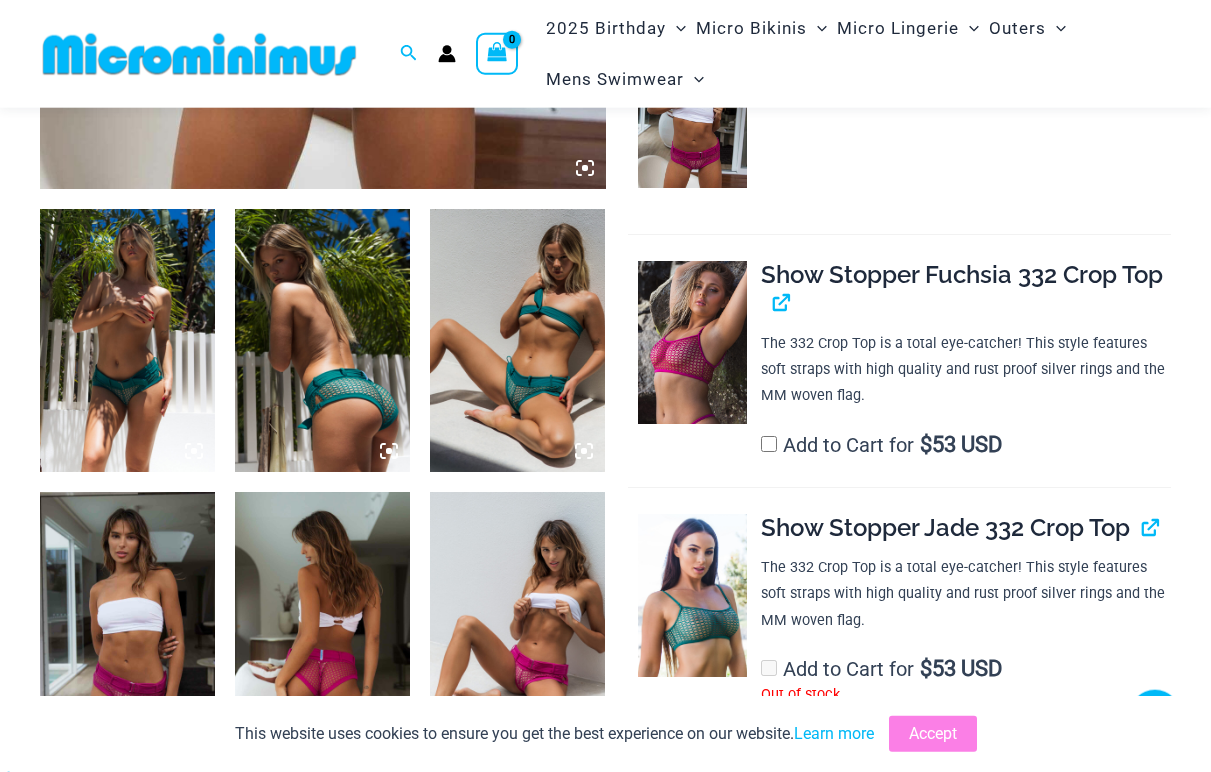 click at bounding box center (127, 340) 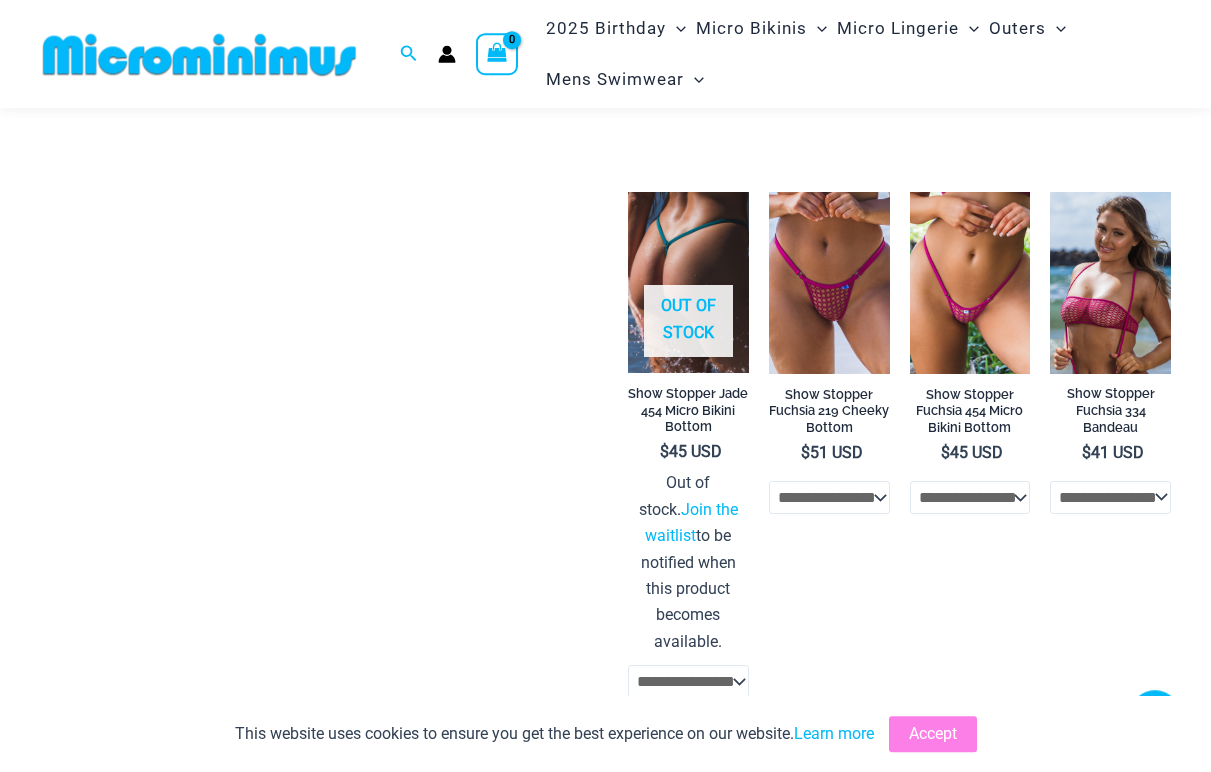 scroll, scrollTop: 3820, scrollLeft: 0, axis: vertical 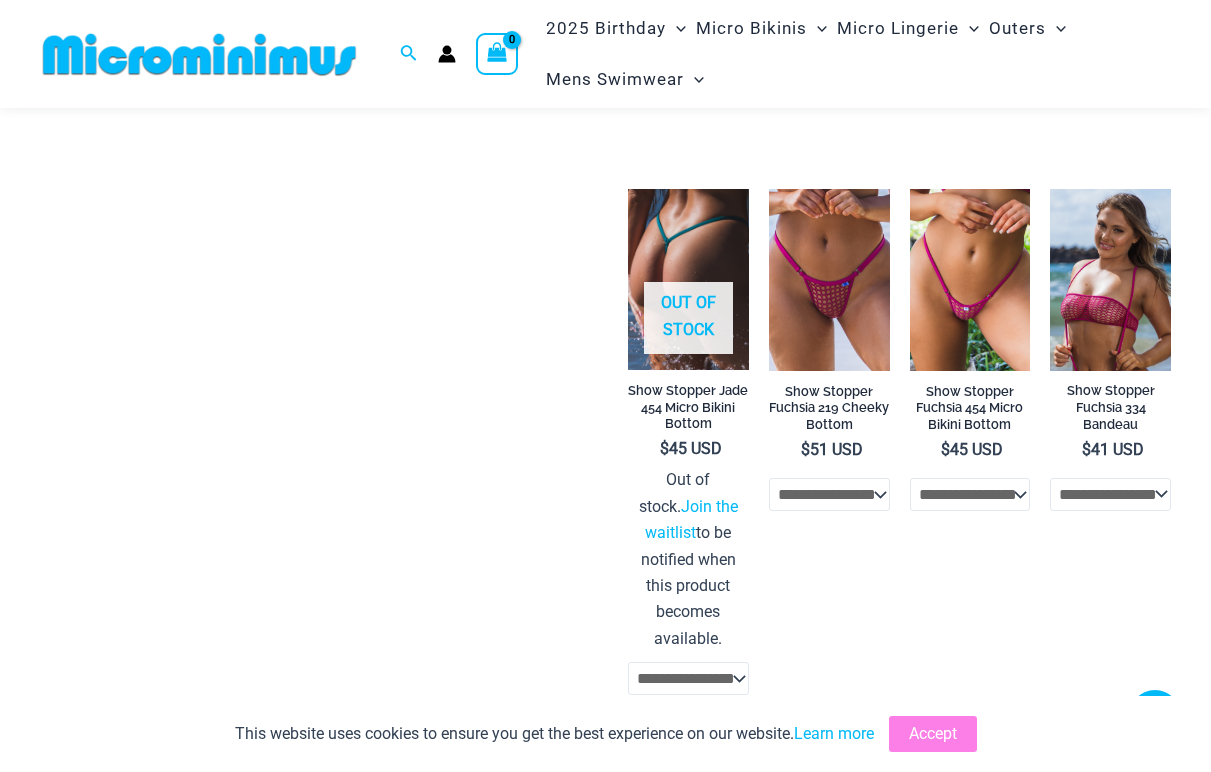 click at bounding box center (769, 189) 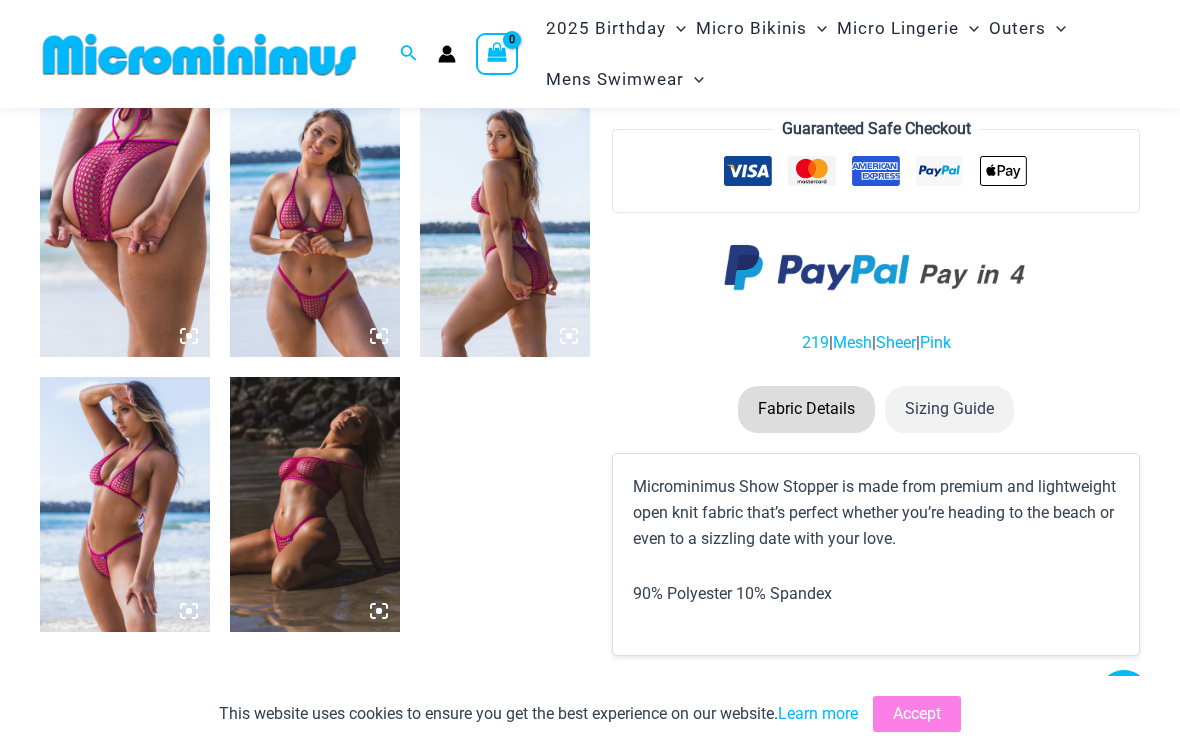 scroll, scrollTop: 829, scrollLeft: 0, axis: vertical 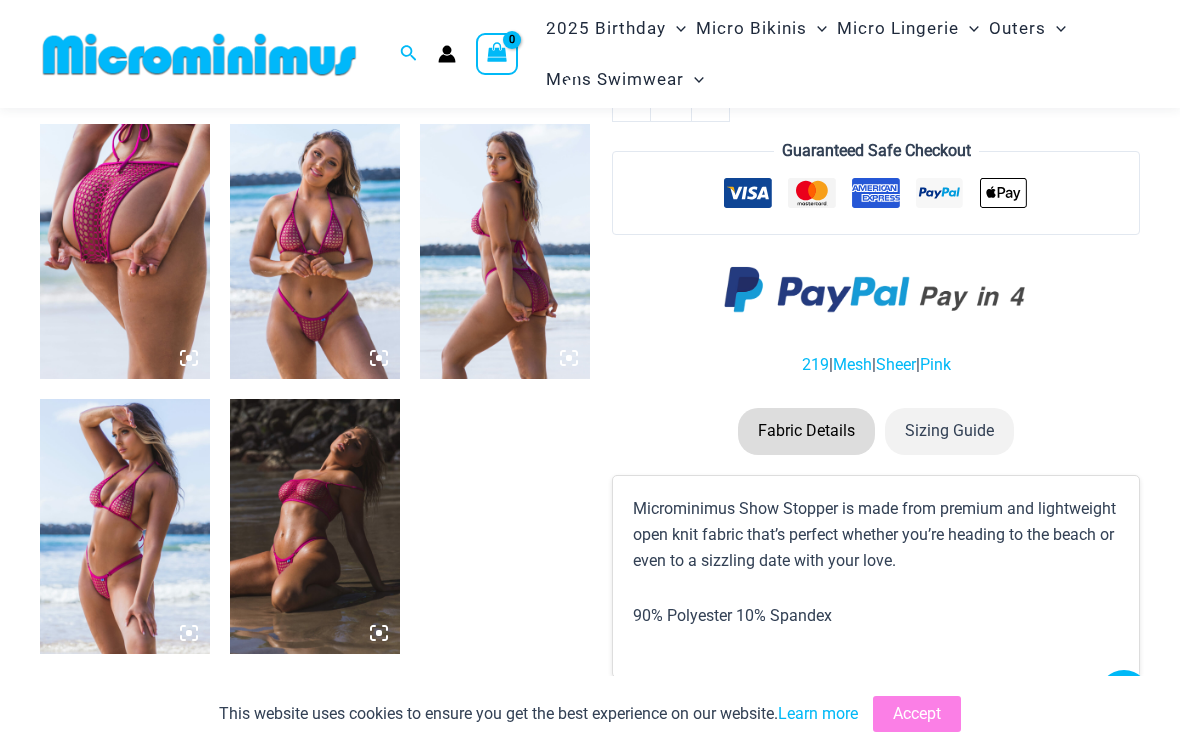 click at bounding box center (315, 251) 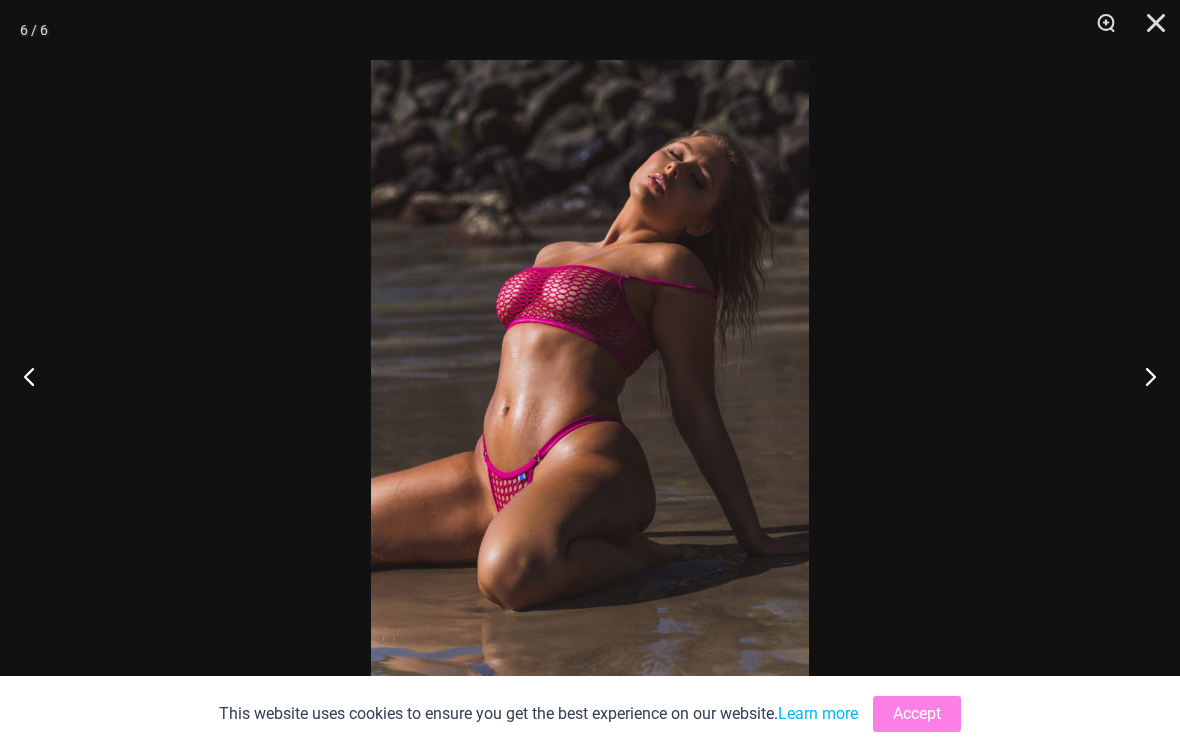 click at bounding box center [590, 376] 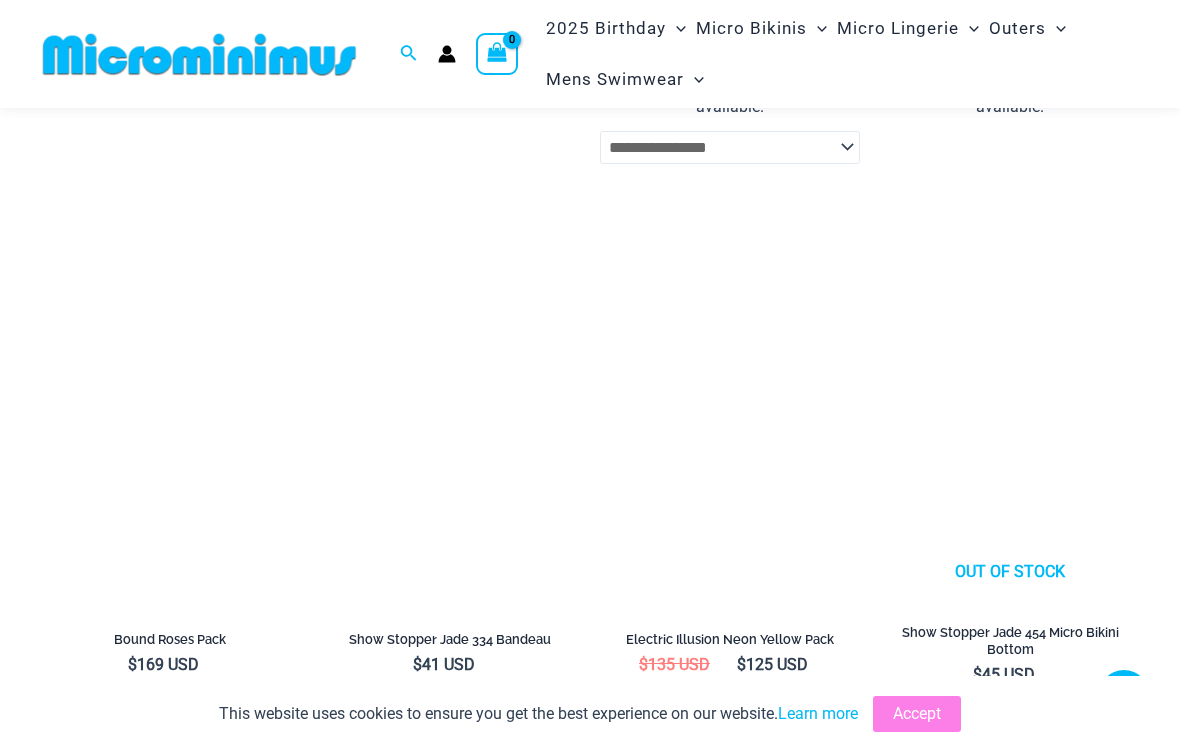 scroll, scrollTop: 4056, scrollLeft: 0, axis: vertical 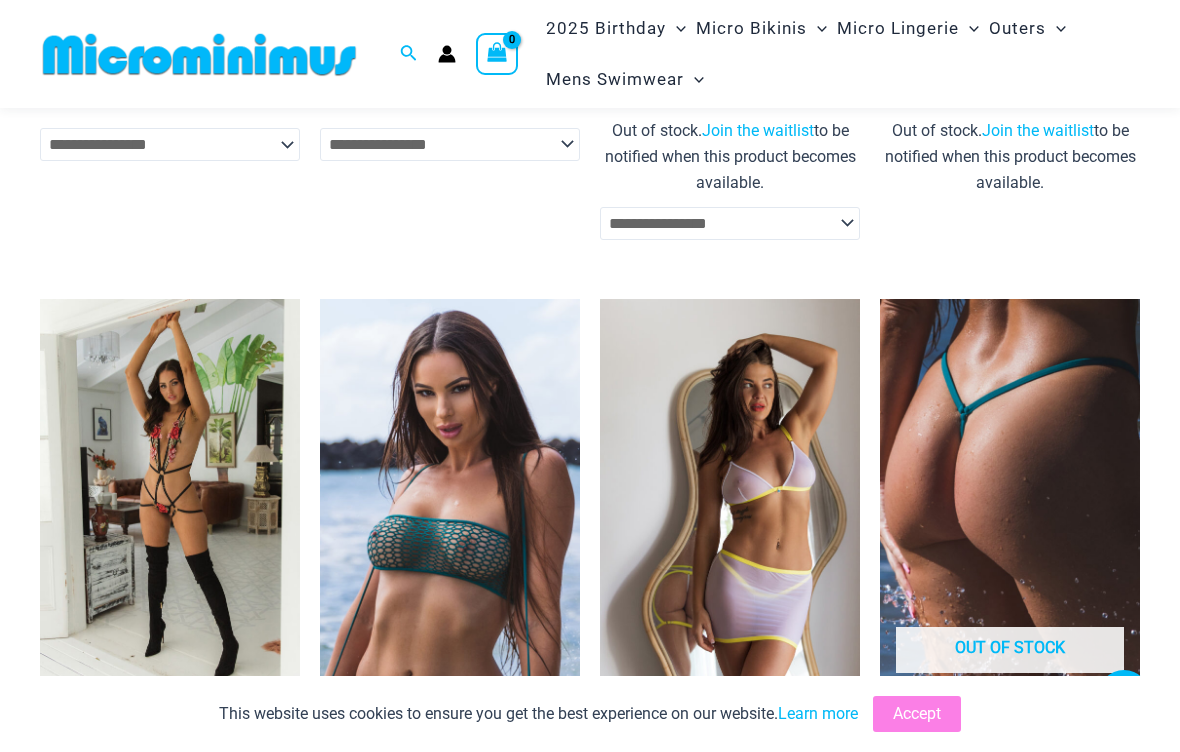 click on "Bodysuits" at bounding box center (-15089, 307) 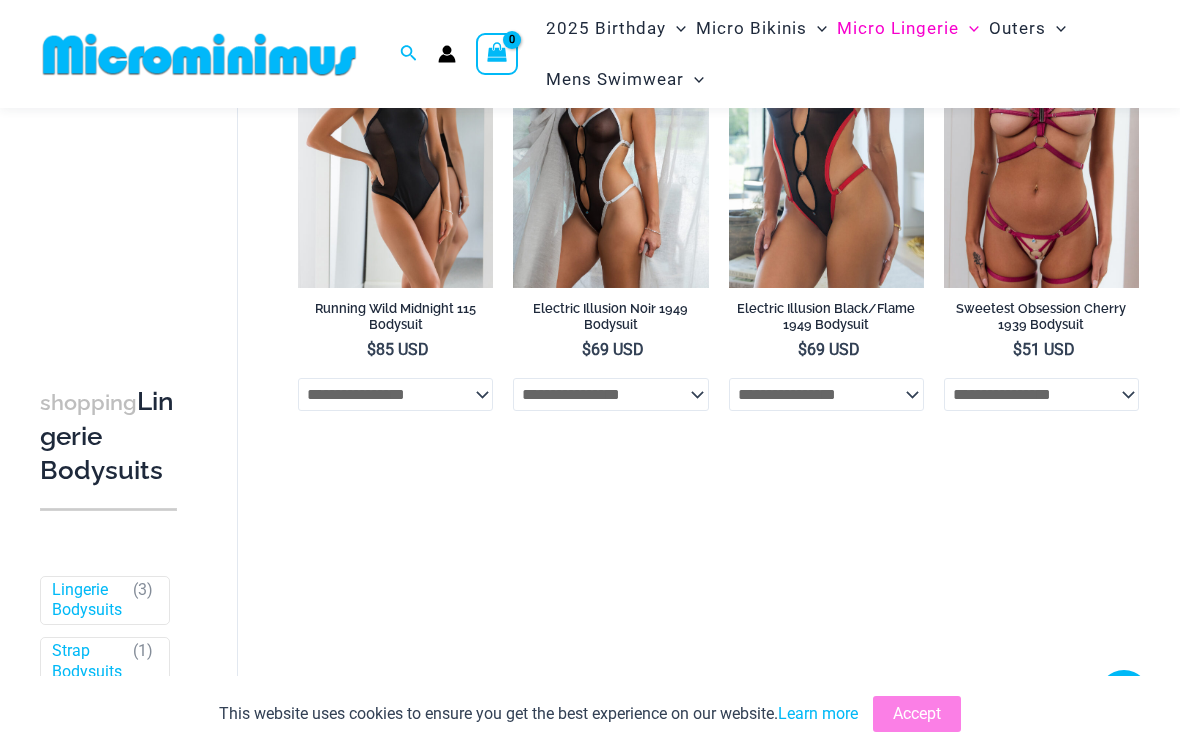 scroll, scrollTop: 0, scrollLeft: 0, axis: both 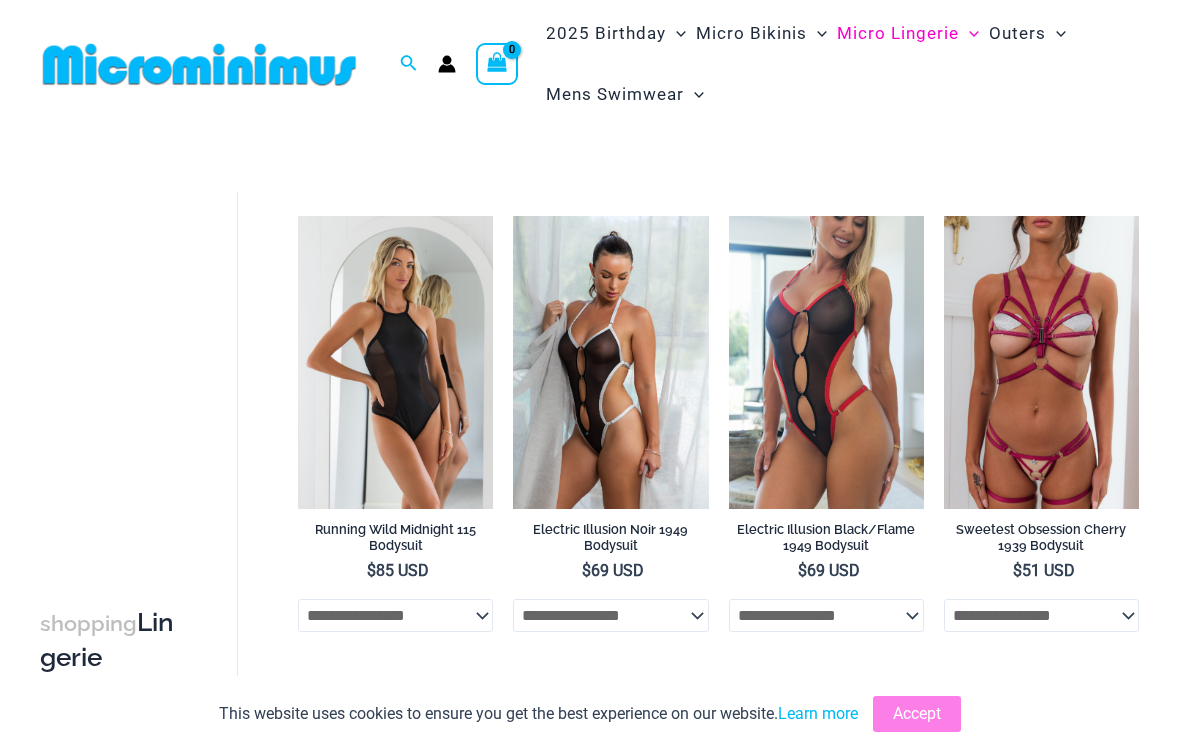 click on "Mens Swim Briefs" at bounding box center (-15347, 232) 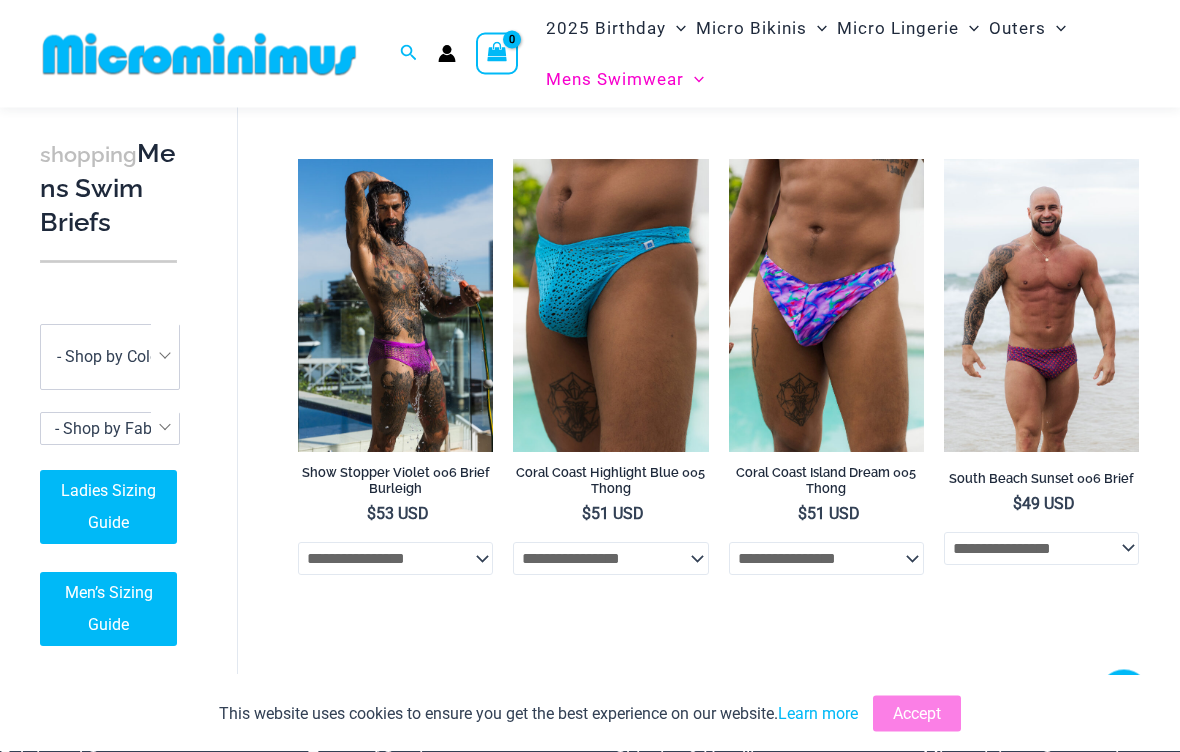 scroll, scrollTop: 988, scrollLeft: 0, axis: vertical 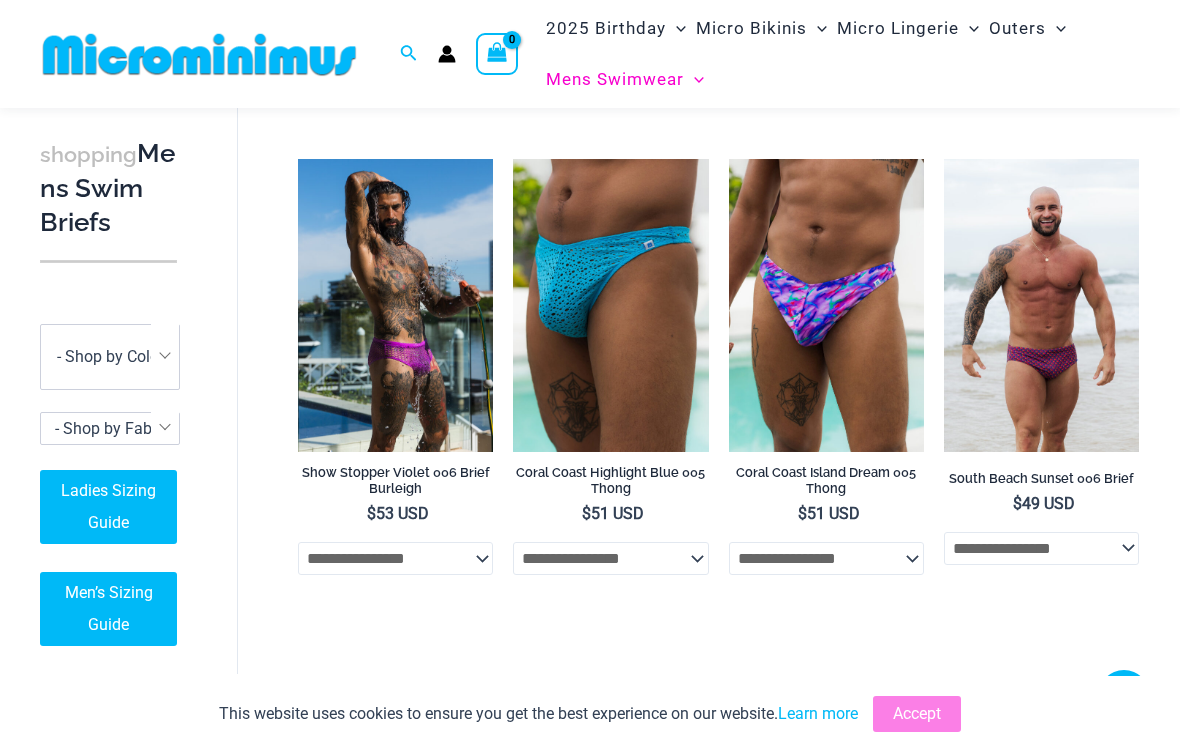 click at bounding box center (298, 159) 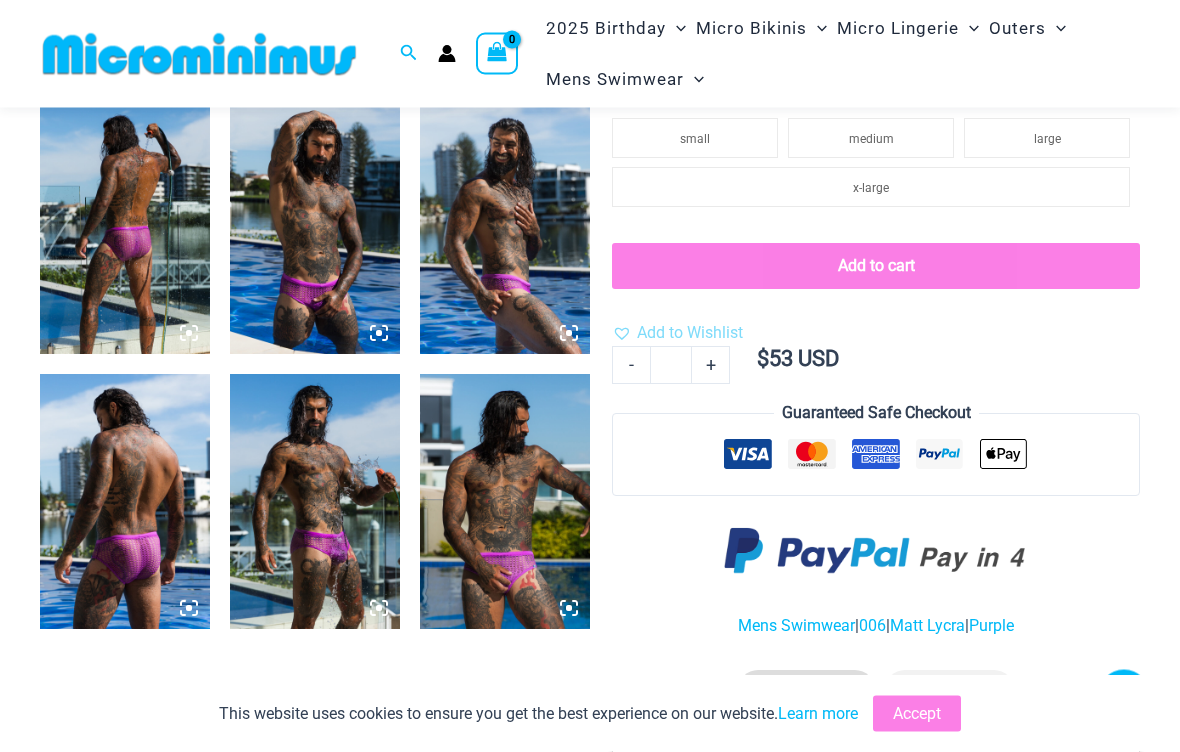 scroll, scrollTop: 854, scrollLeft: 0, axis: vertical 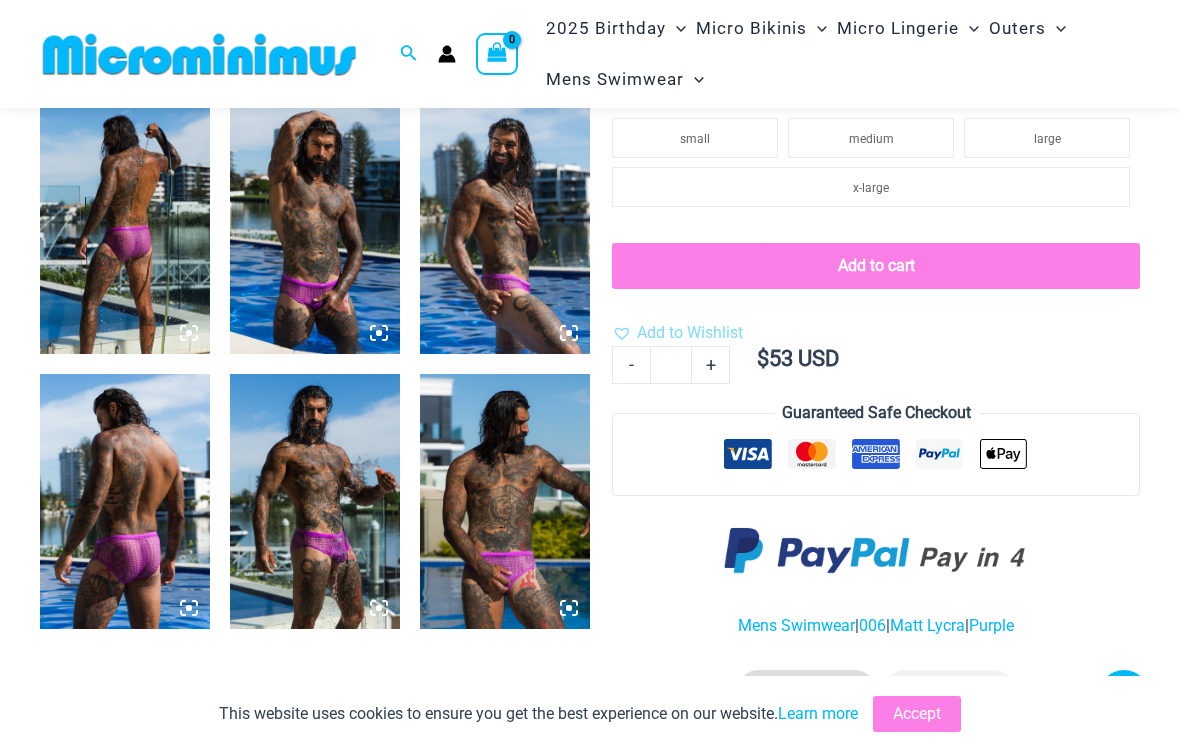 click at bounding box center (315, 501) 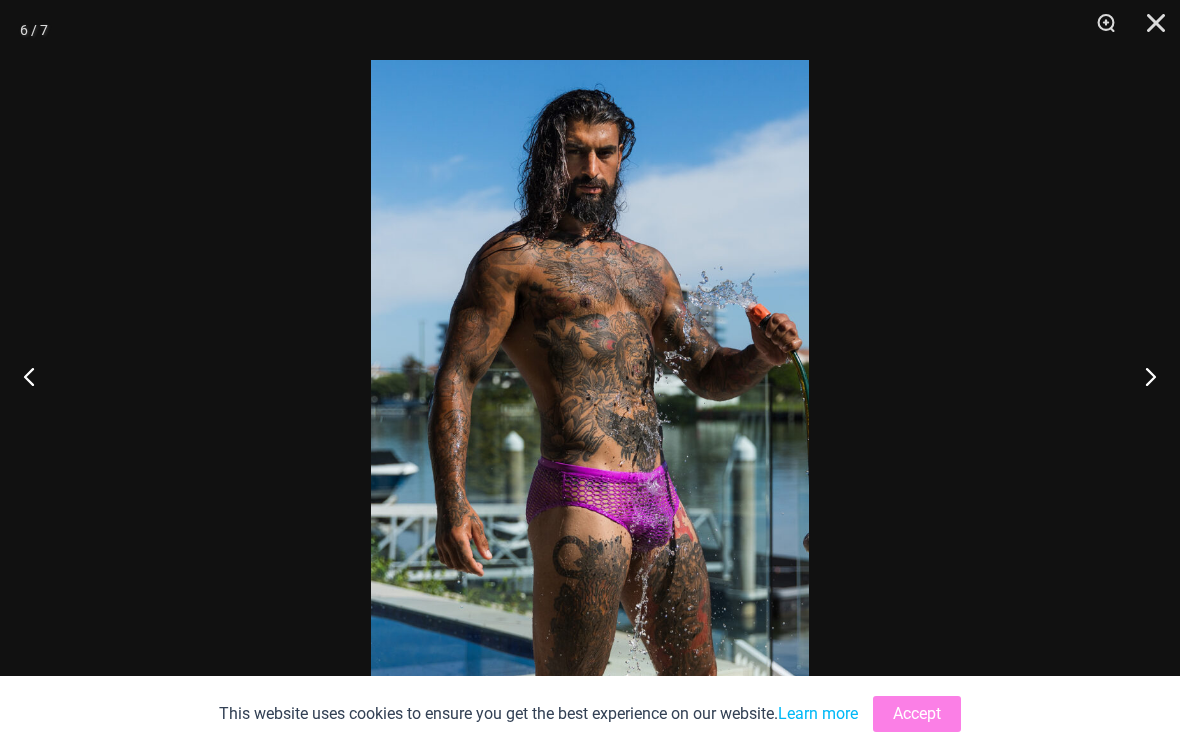 click at bounding box center [590, 376] 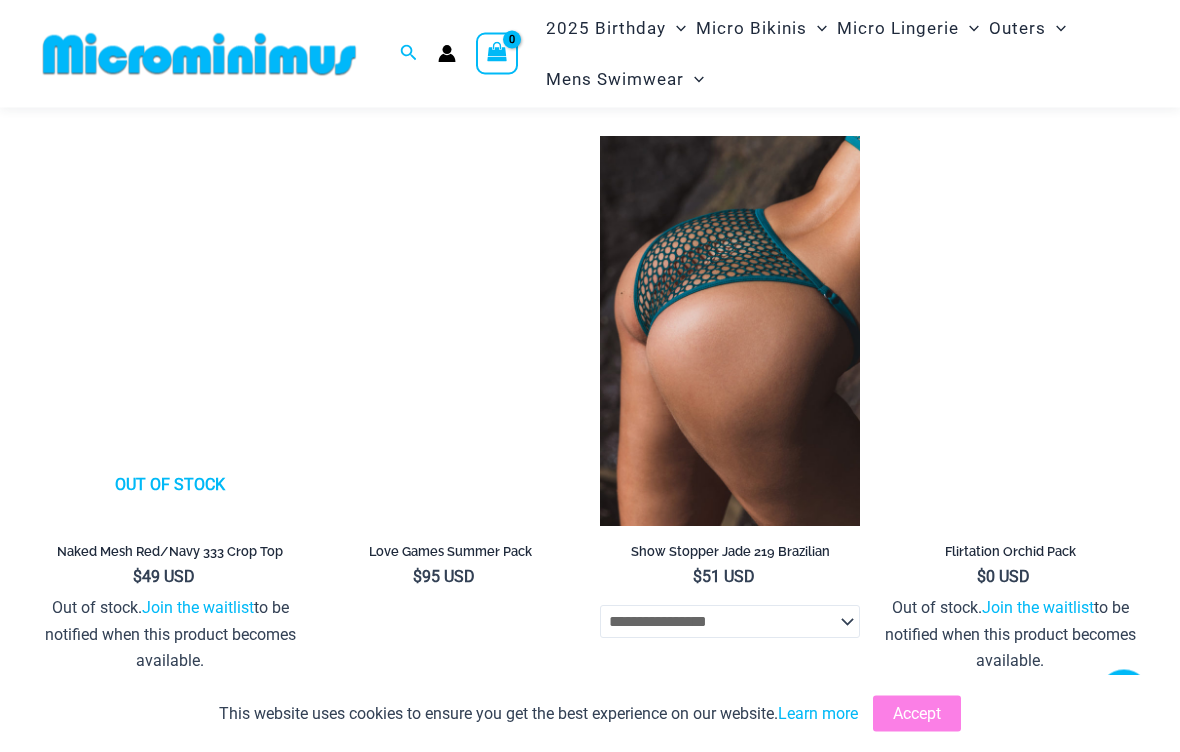 scroll, scrollTop: 3809, scrollLeft: 0, axis: vertical 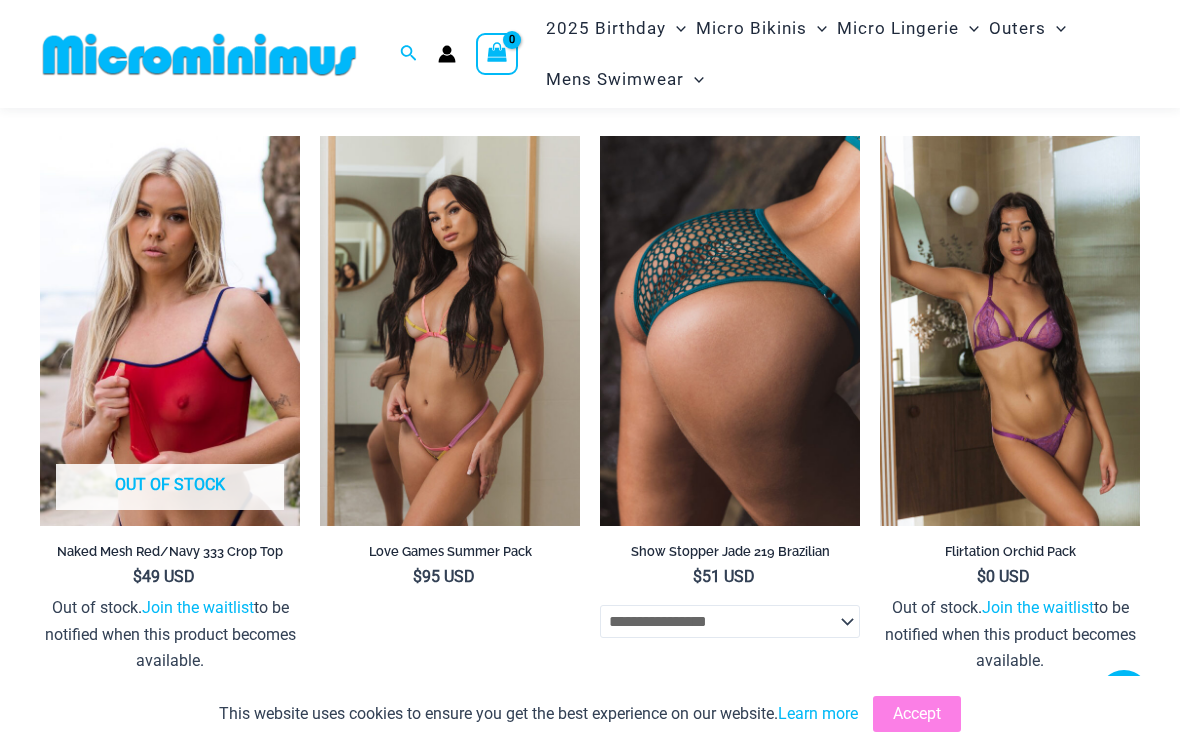 click at bounding box center (600, 136) 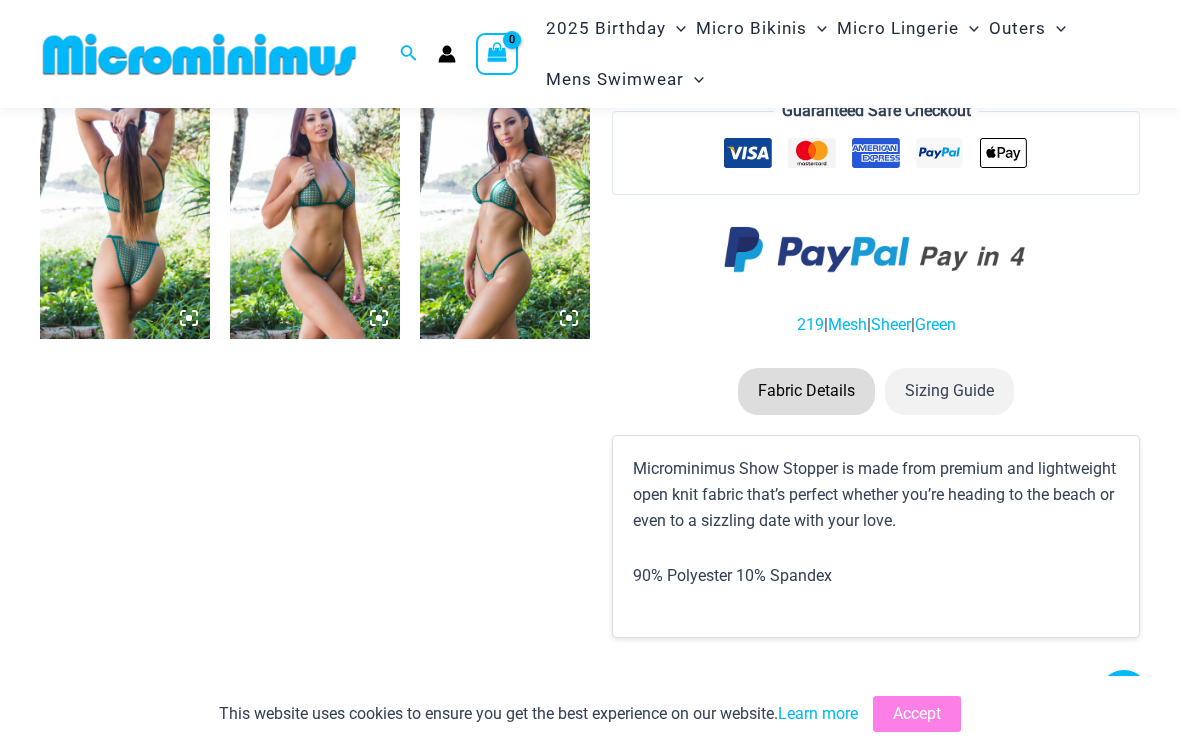 scroll, scrollTop: 863, scrollLeft: 0, axis: vertical 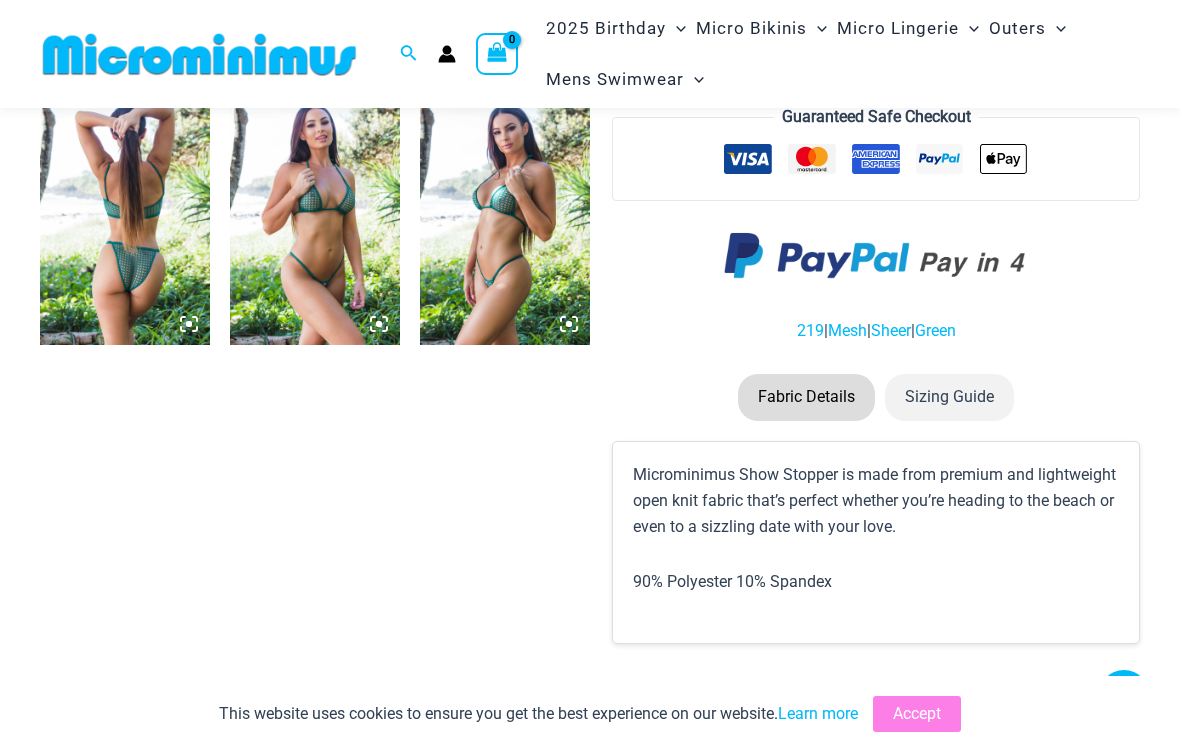 click at bounding box center [505, 217] 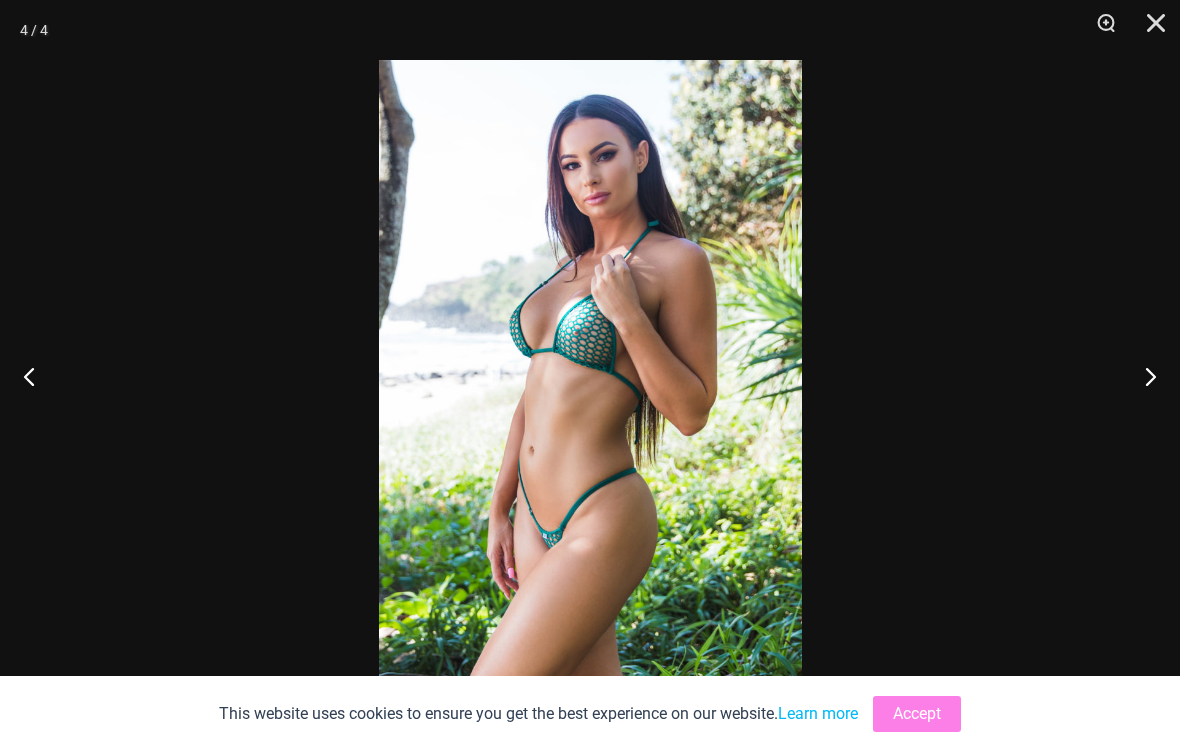 click at bounding box center [590, 376] 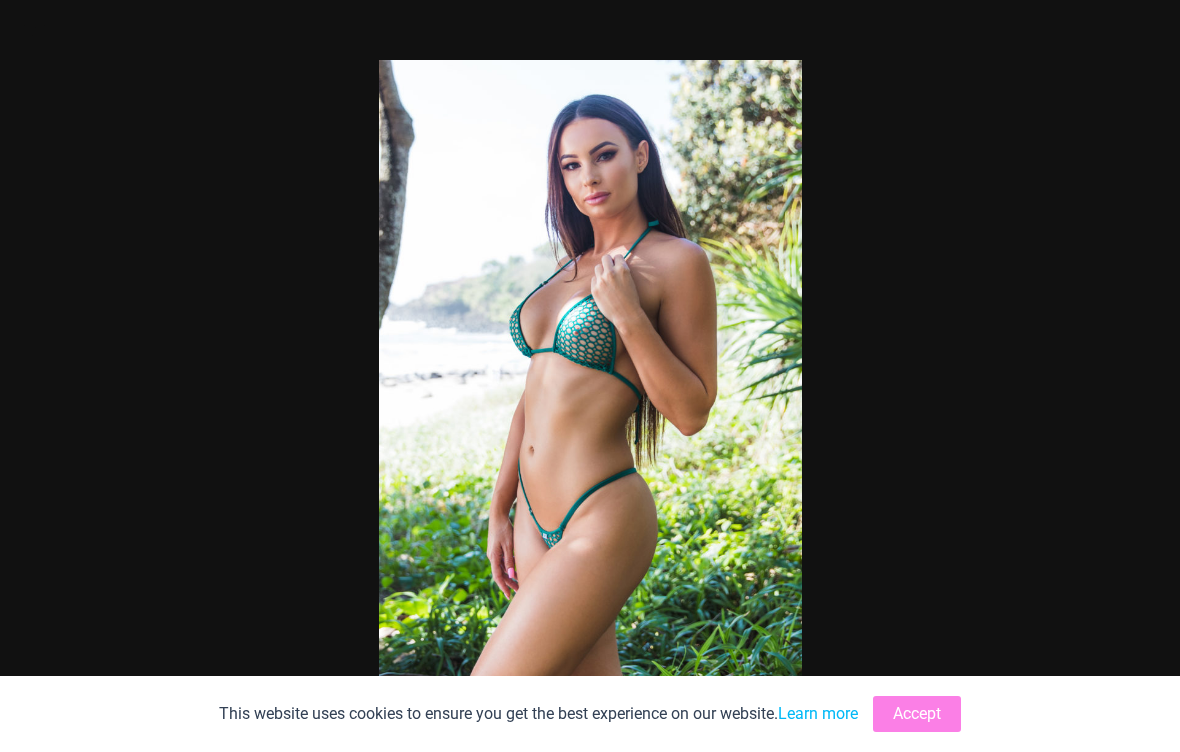 click at bounding box center (590, 376) 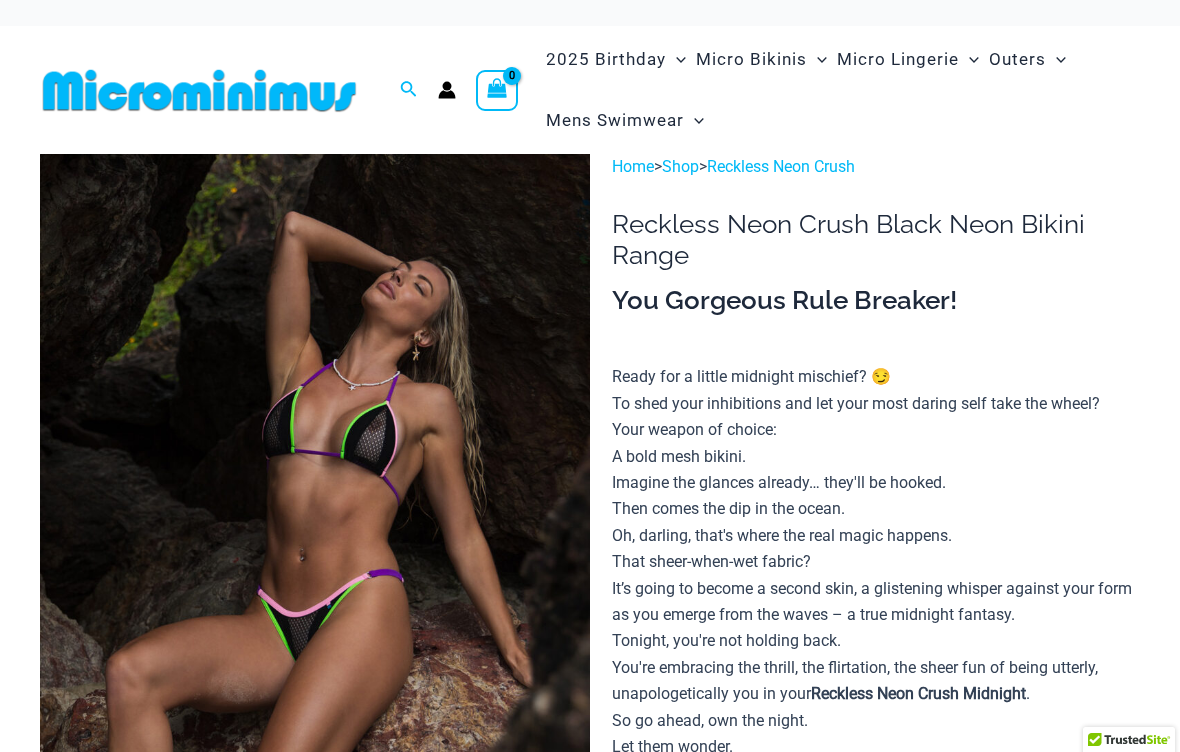scroll, scrollTop: 0, scrollLeft: 0, axis: both 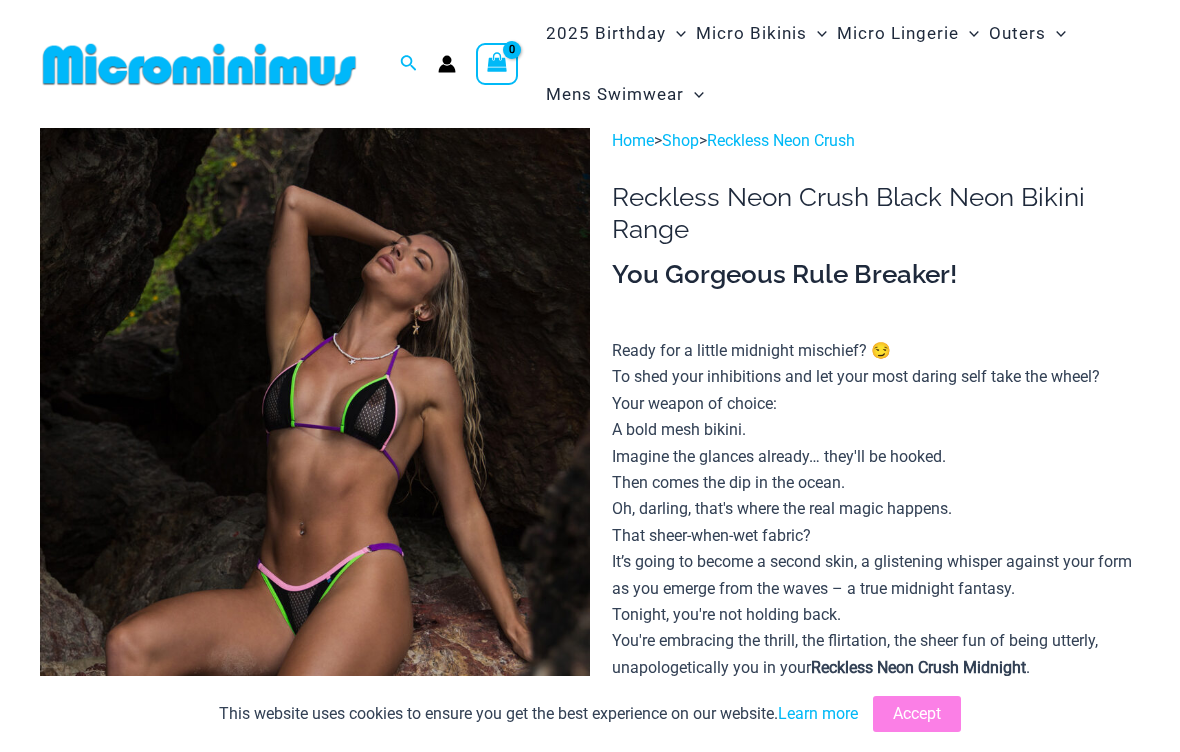 click on "Sexy Bikini Sets" at bounding box center (-15205, 98) 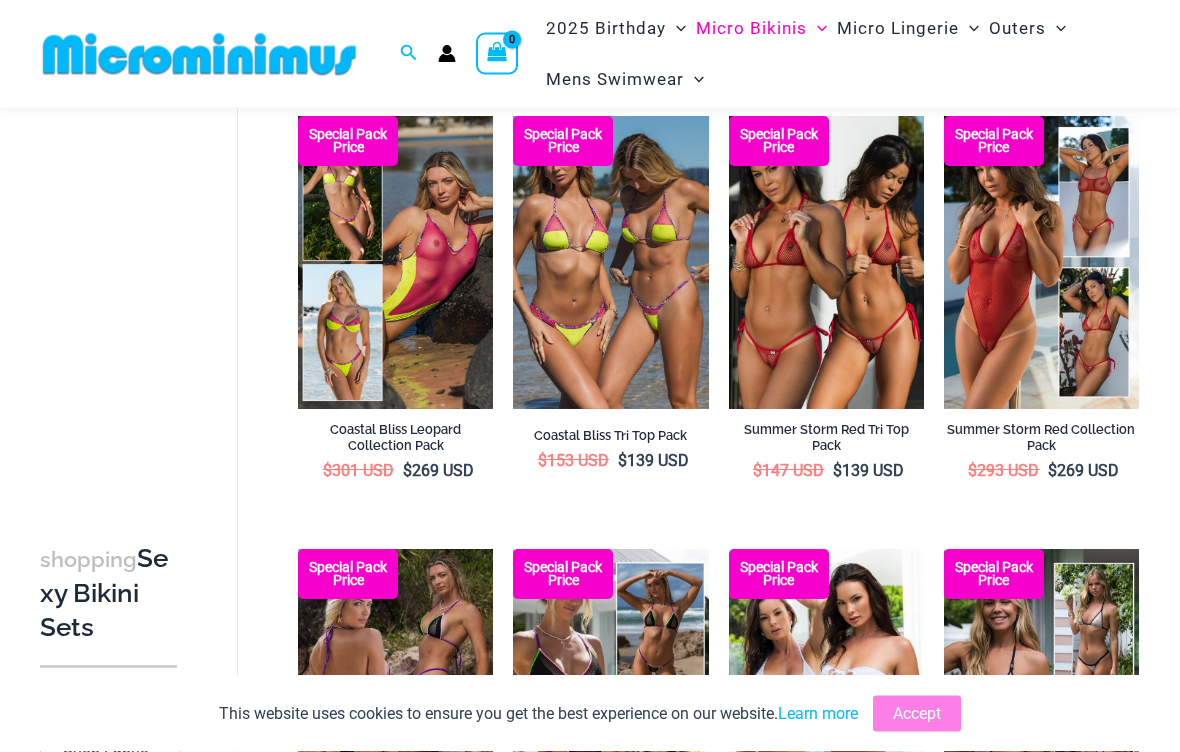 scroll, scrollTop: 0, scrollLeft: 0, axis: both 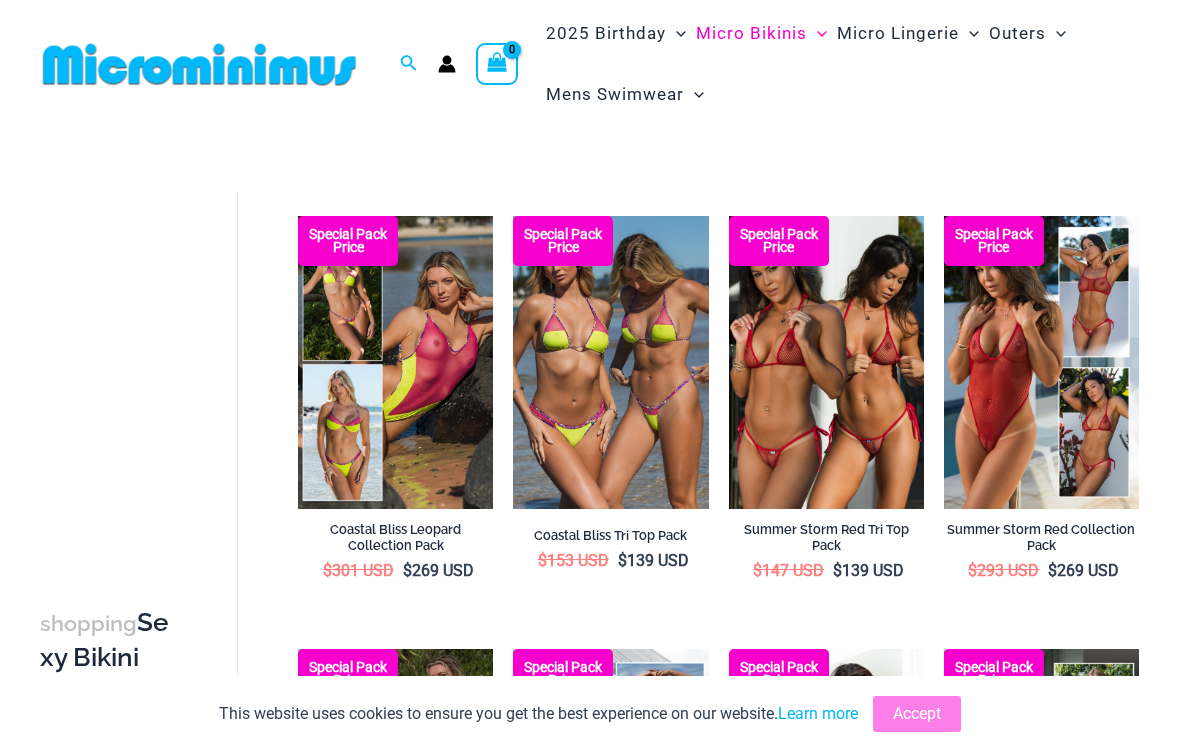 click at bounding box center [944, 216] 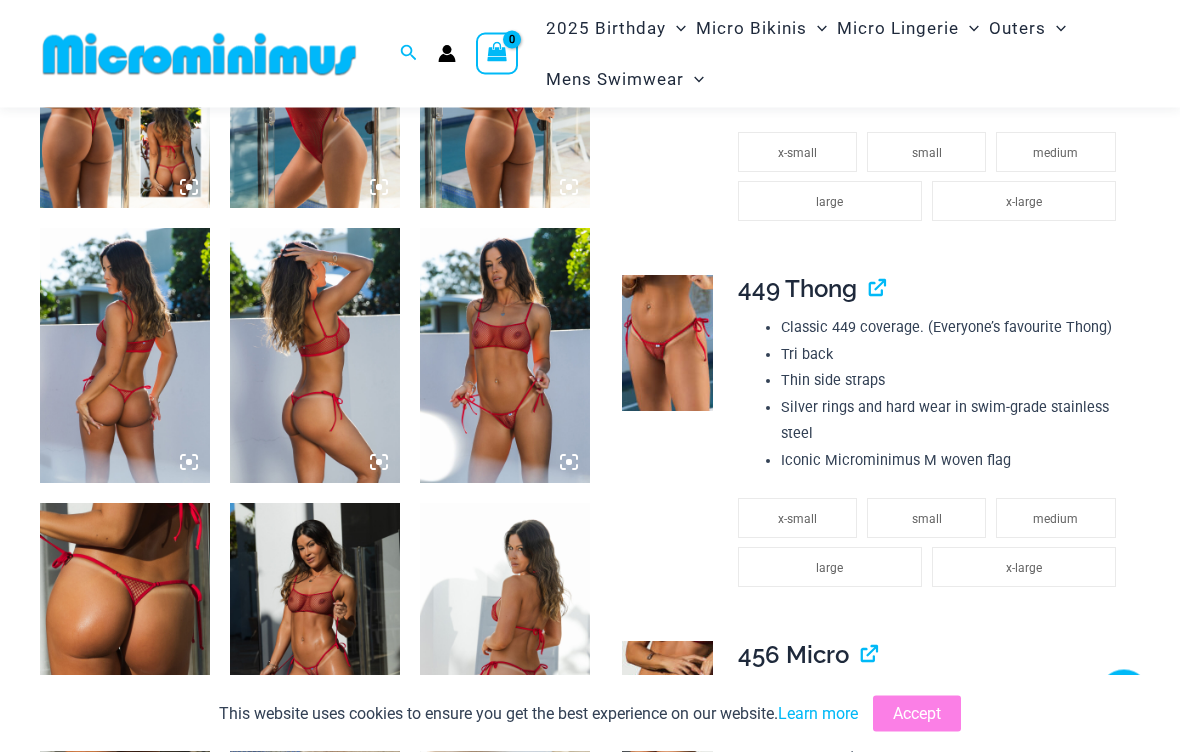 scroll, scrollTop: 1015, scrollLeft: 0, axis: vertical 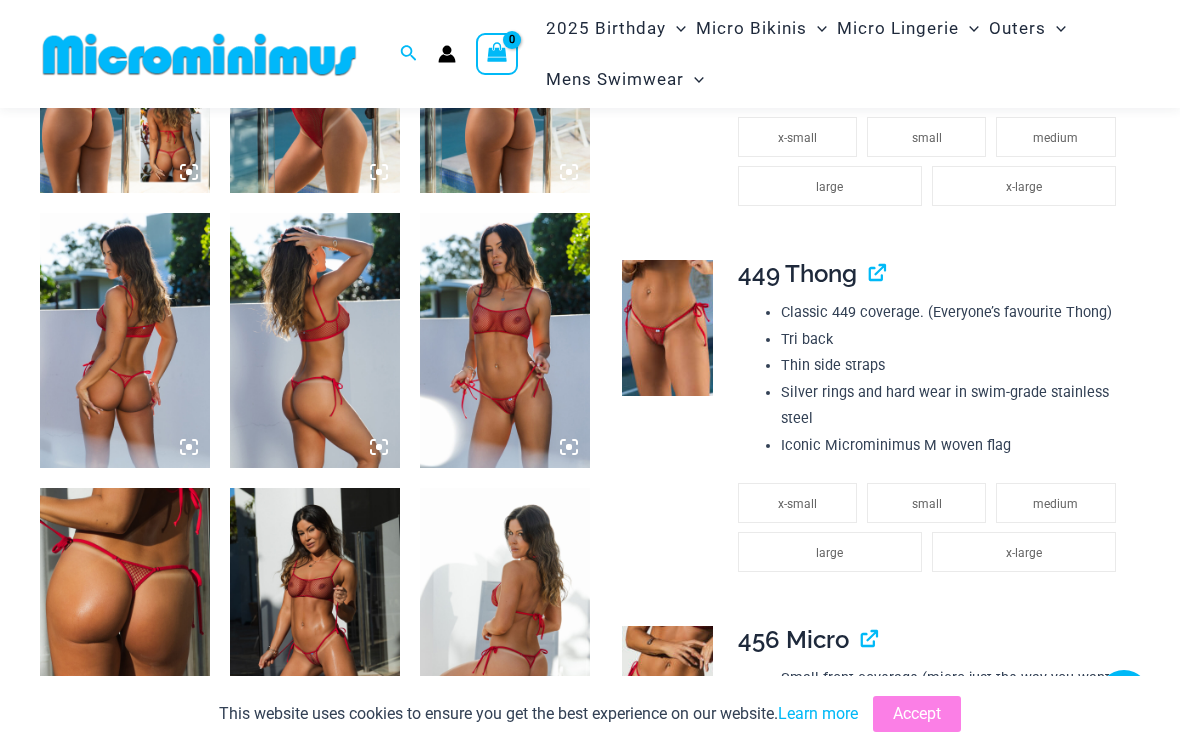 click at bounding box center [667, 328] 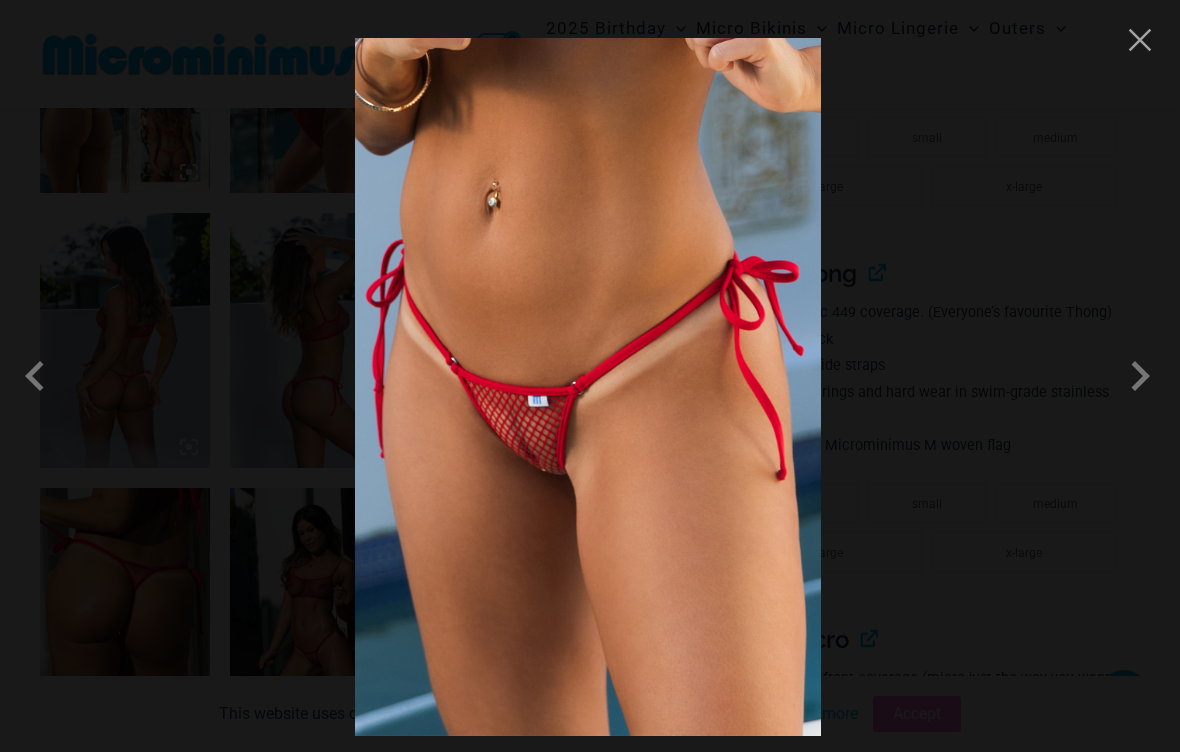 click at bounding box center (1140, 40) 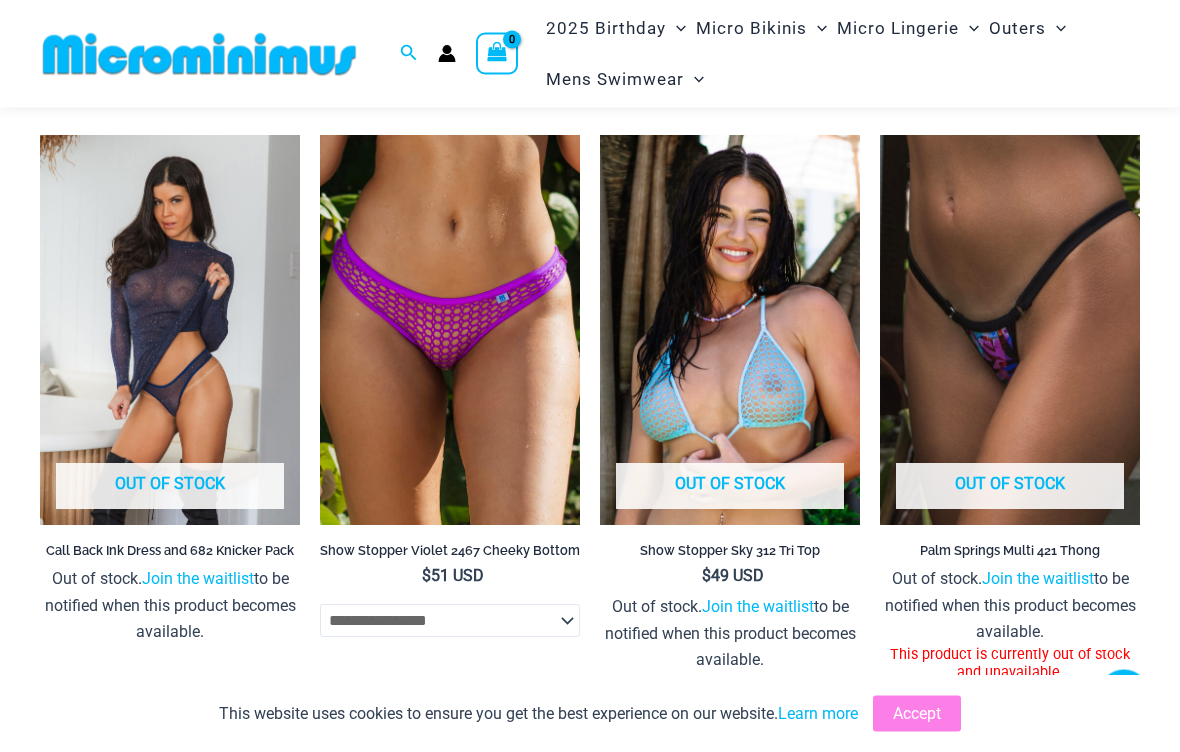 scroll, scrollTop: 4576, scrollLeft: 0, axis: vertical 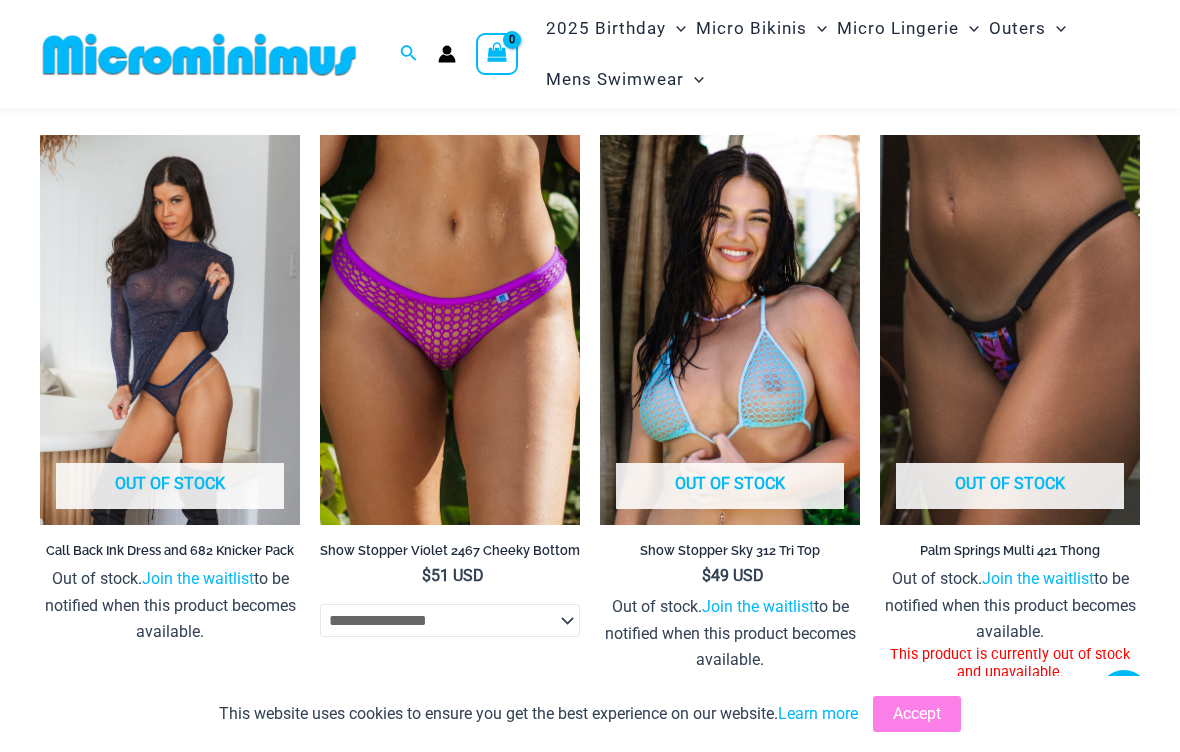 click at bounding box center (320, 135) 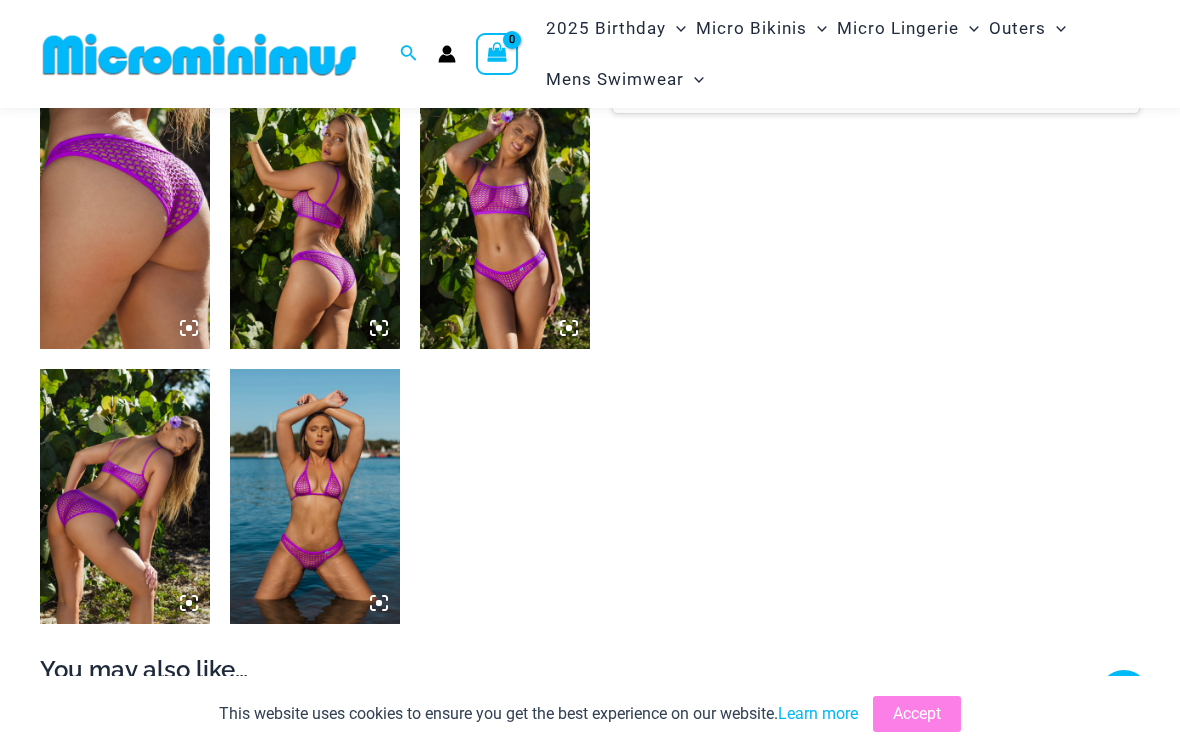 scroll, scrollTop: 858, scrollLeft: 0, axis: vertical 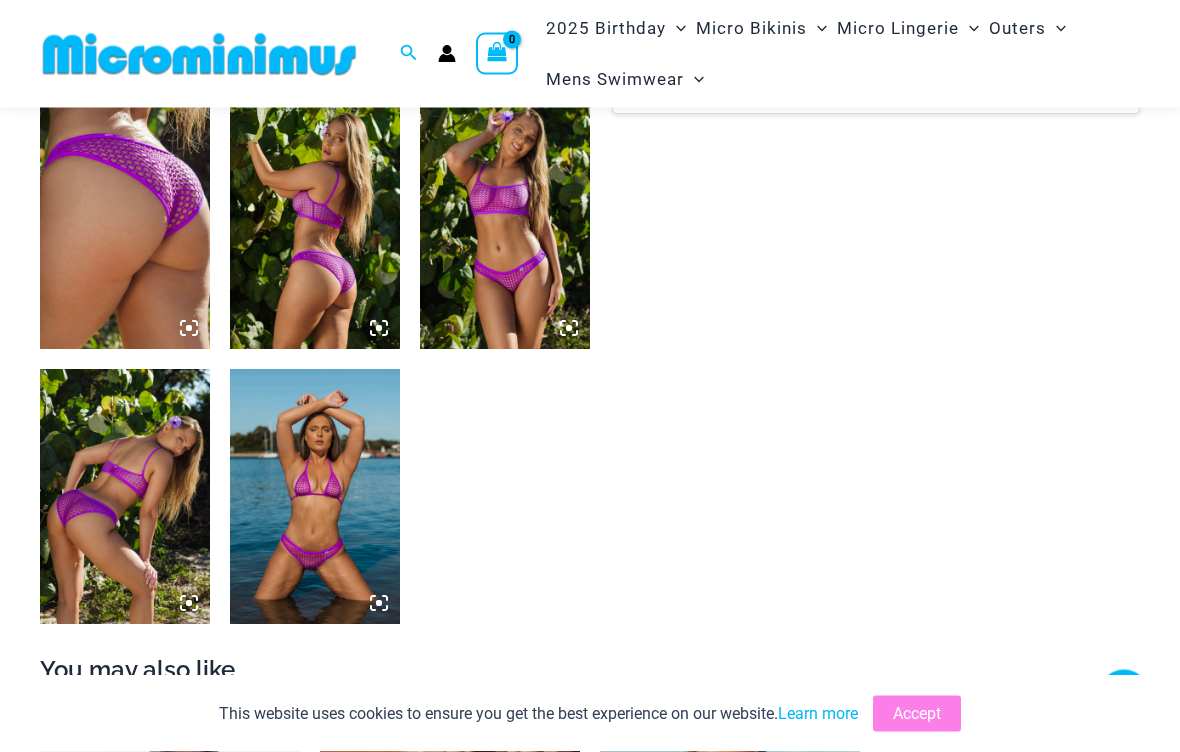click at bounding box center [315, 497] 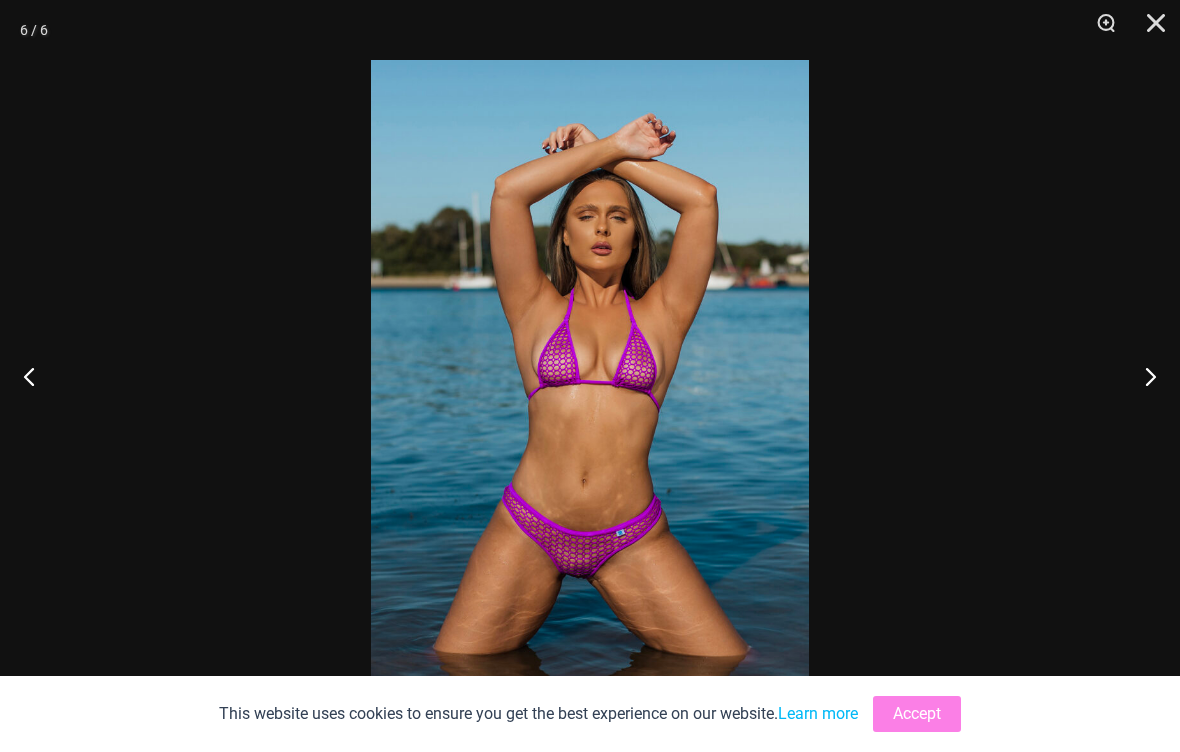 click at bounding box center [590, 376] 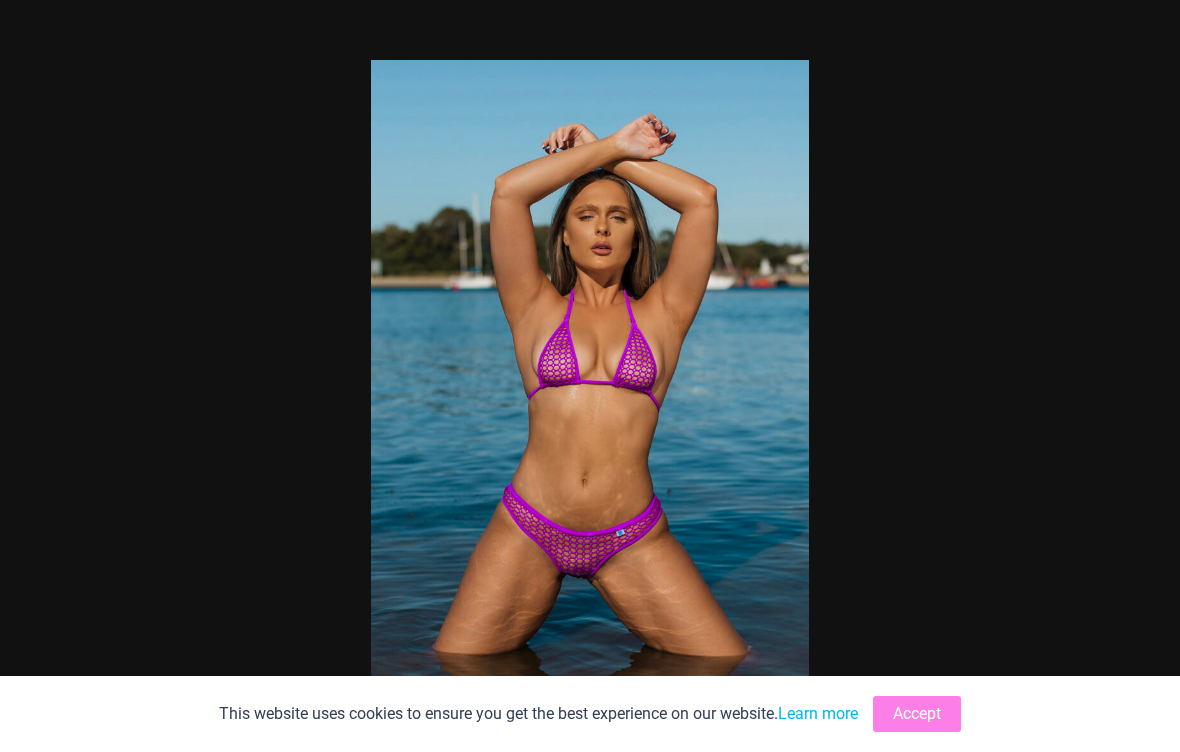 click at bounding box center (590, 376) 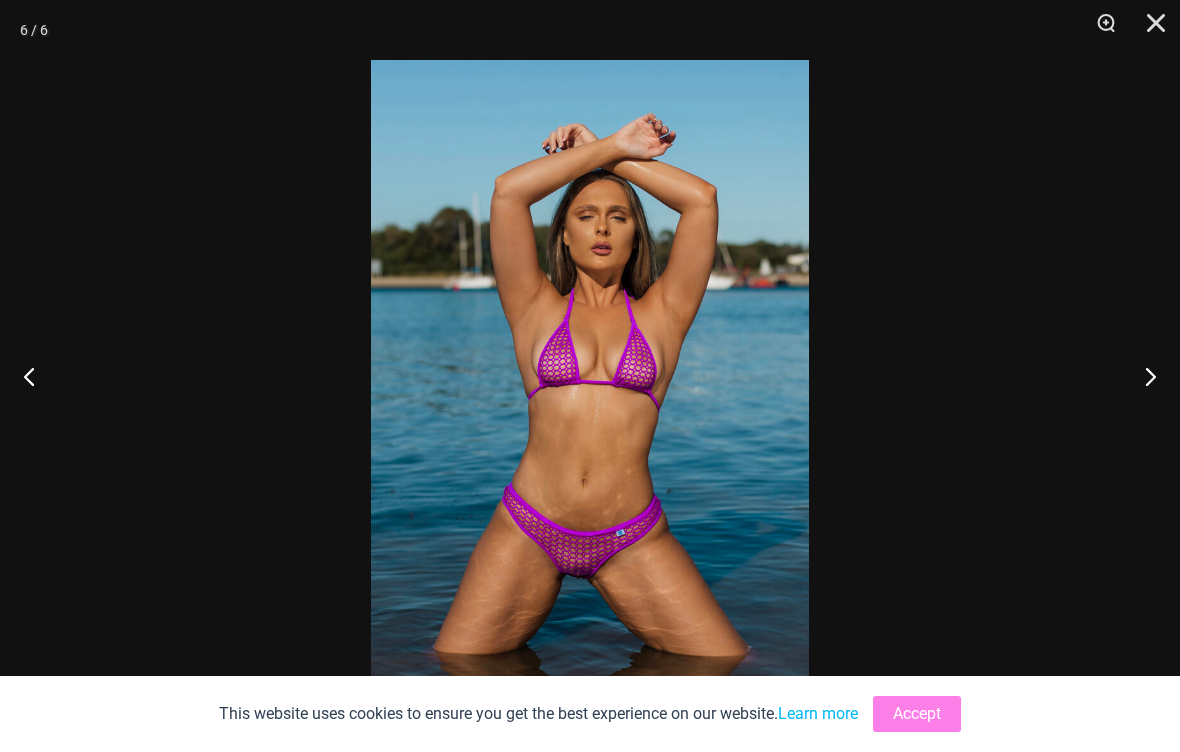 click at bounding box center (1149, 30) 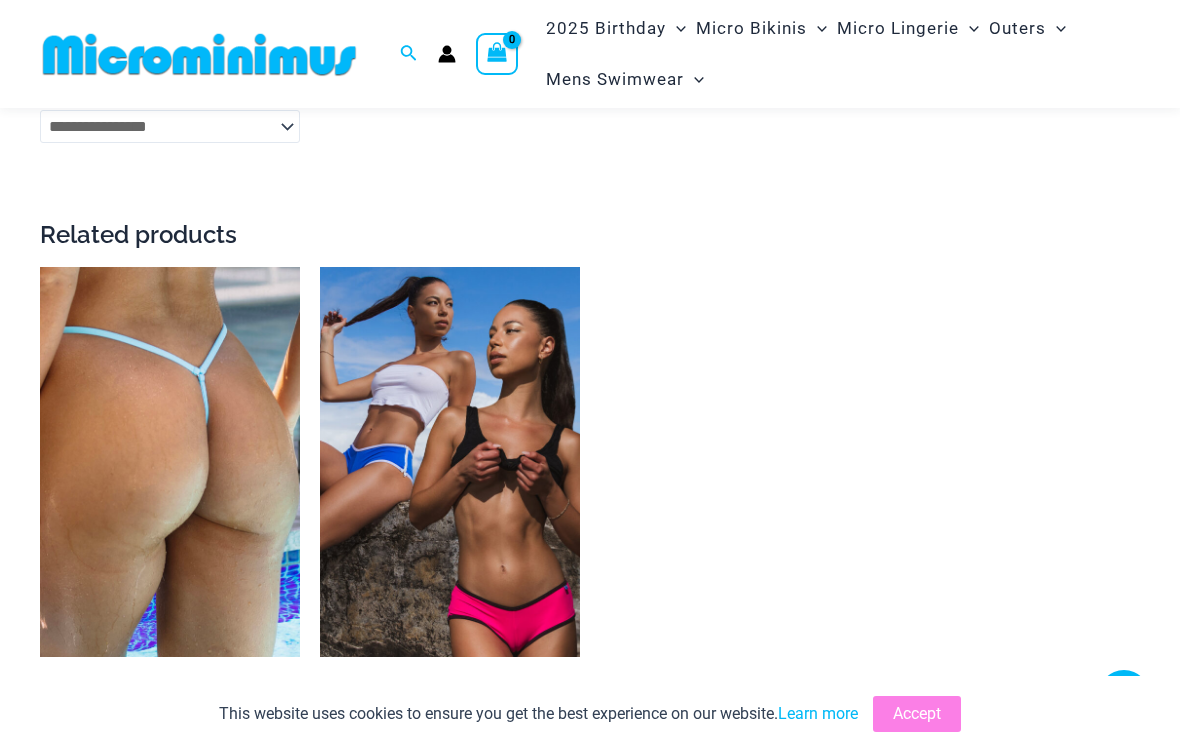 scroll, scrollTop: 1999, scrollLeft: 0, axis: vertical 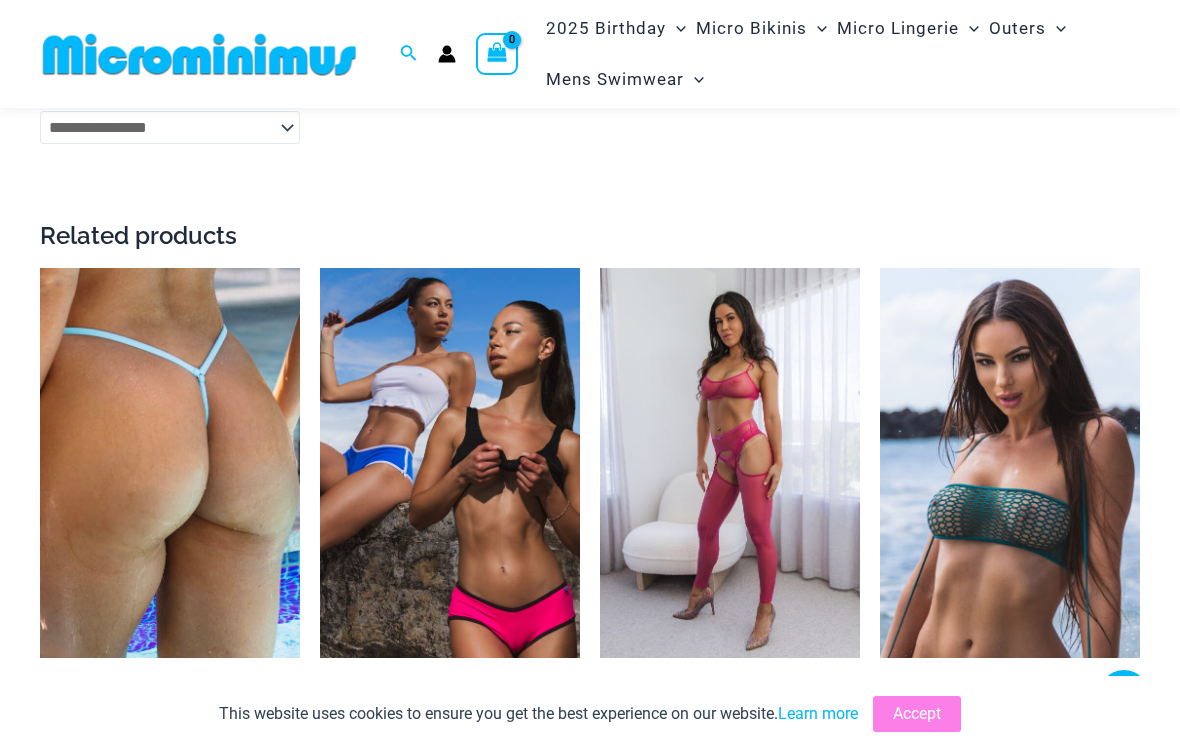 click on "**********" at bounding box center (590, -117) 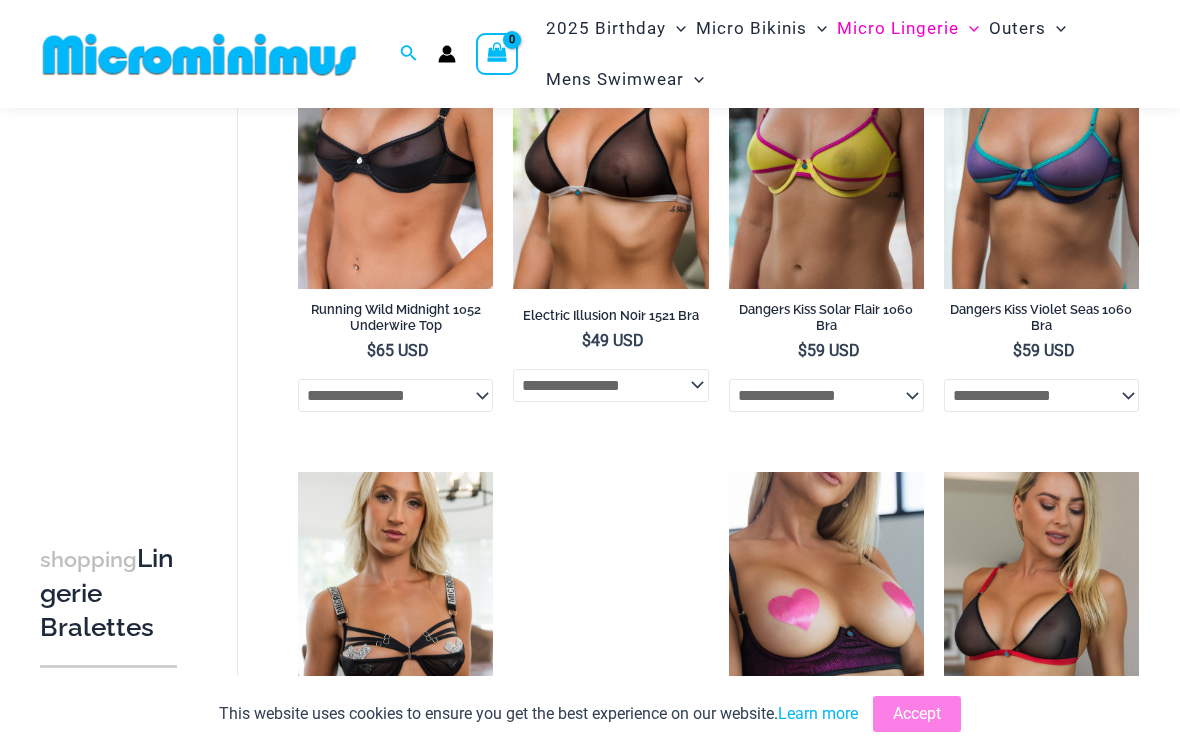 scroll, scrollTop: 0, scrollLeft: 0, axis: both 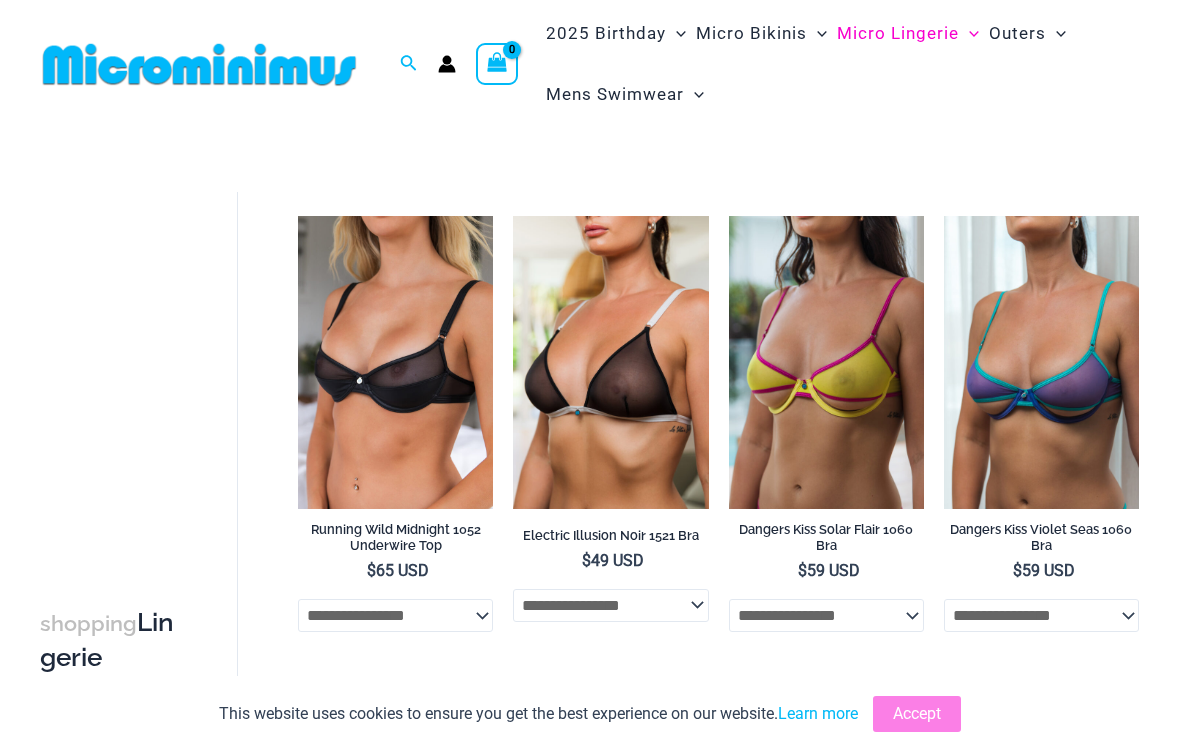 click on "Thongs" at bounding box center [-15098, 244] 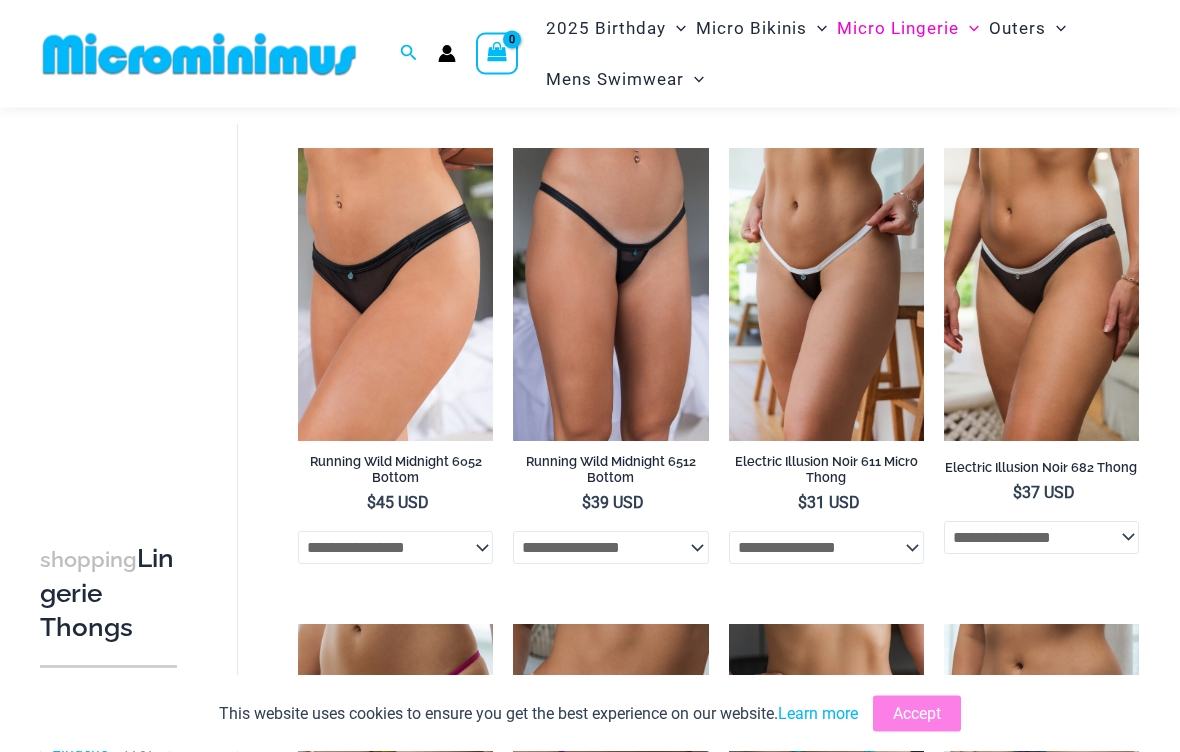 scroll, scrollTop: 0, scrollLeft: 0, axis: both 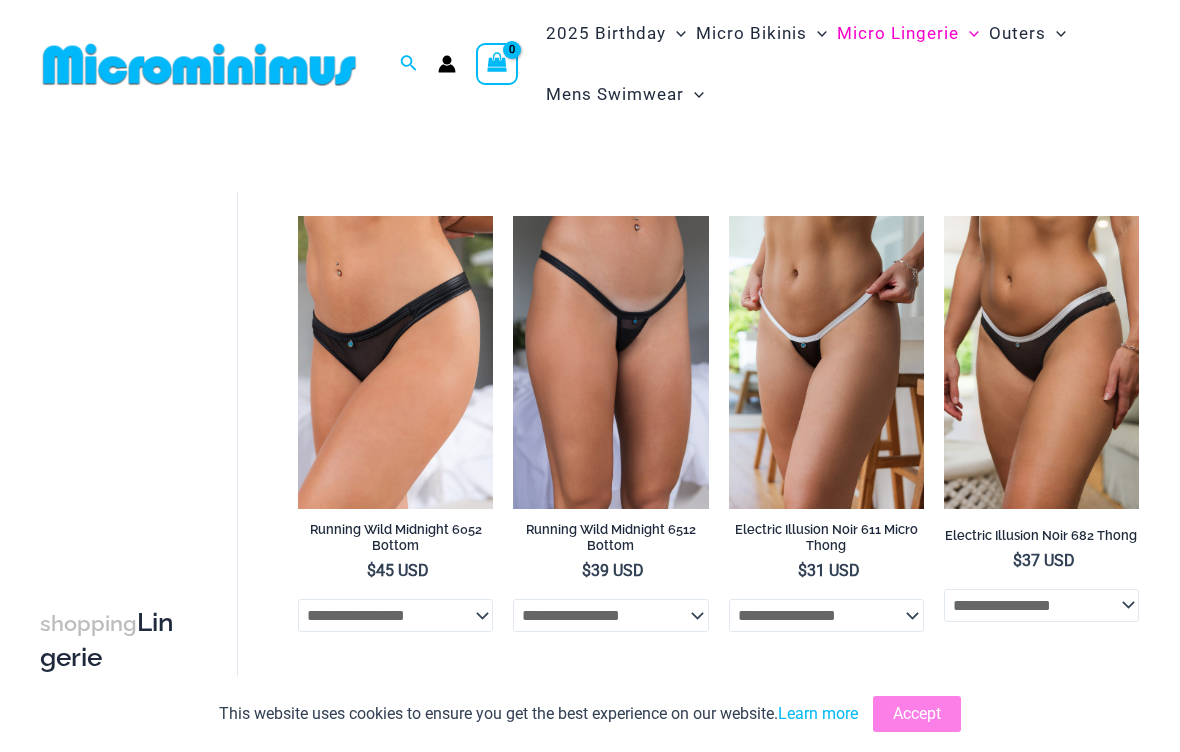 click on "Bodysuits" at bounding box center [-14855, 319] 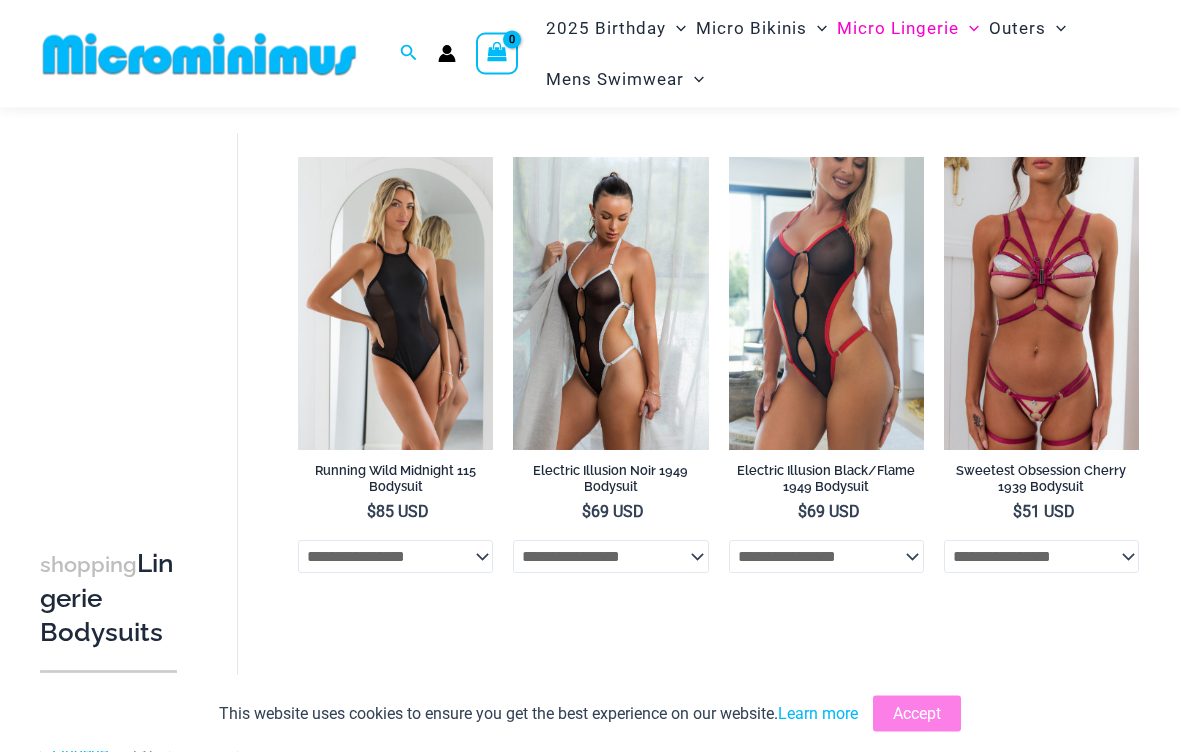 scroll, scrollTop: 0, scrollLeft: 0, axis: both 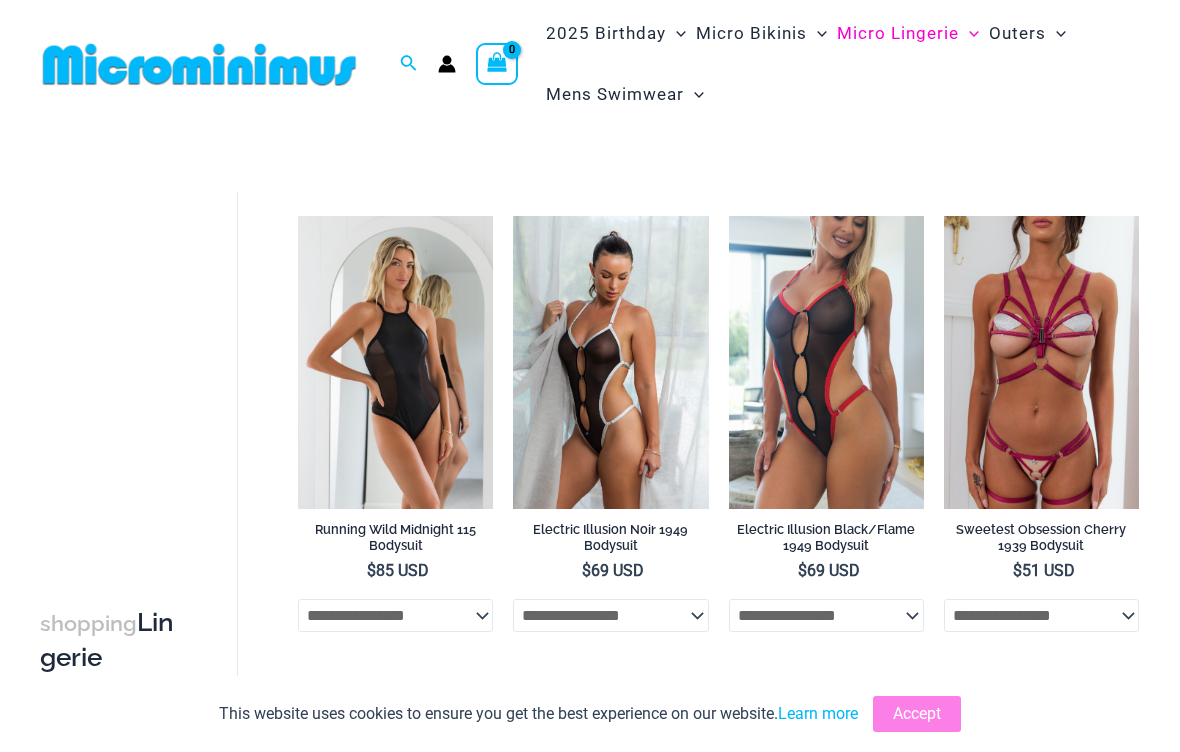 click at bounding box center [944, 216] 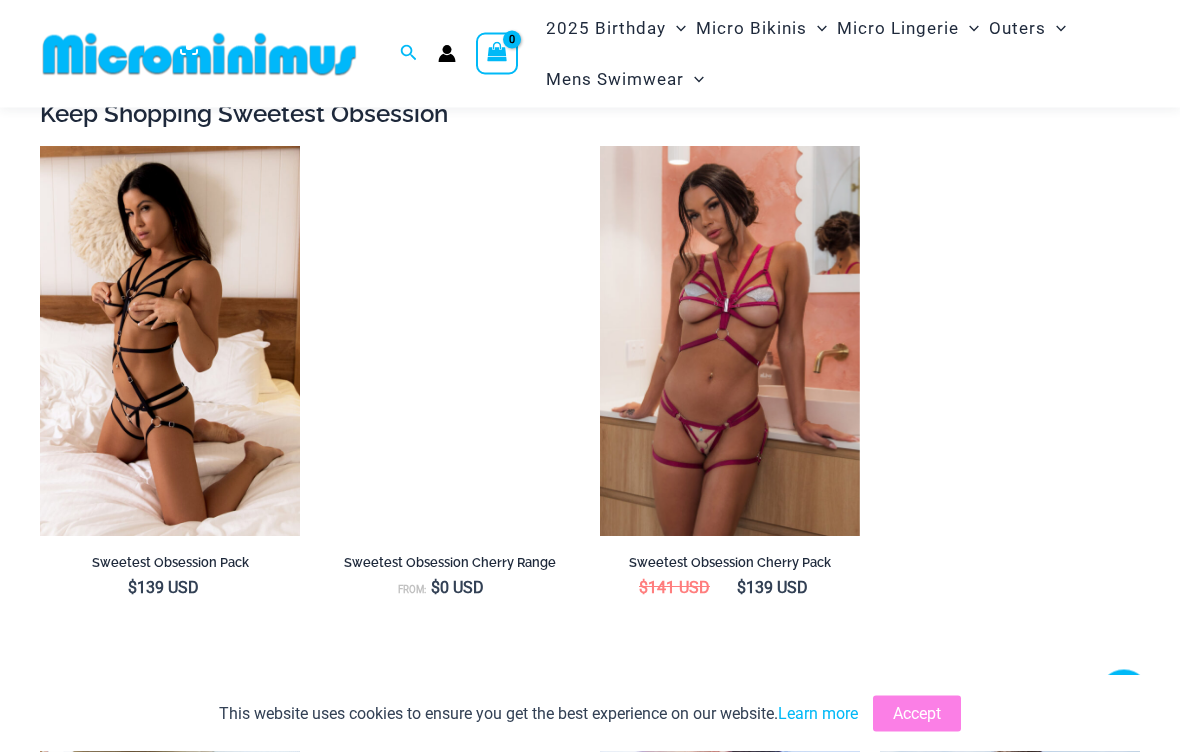 scroll, scrollTop: 1415, scrollLeft: 0, axis: vertical 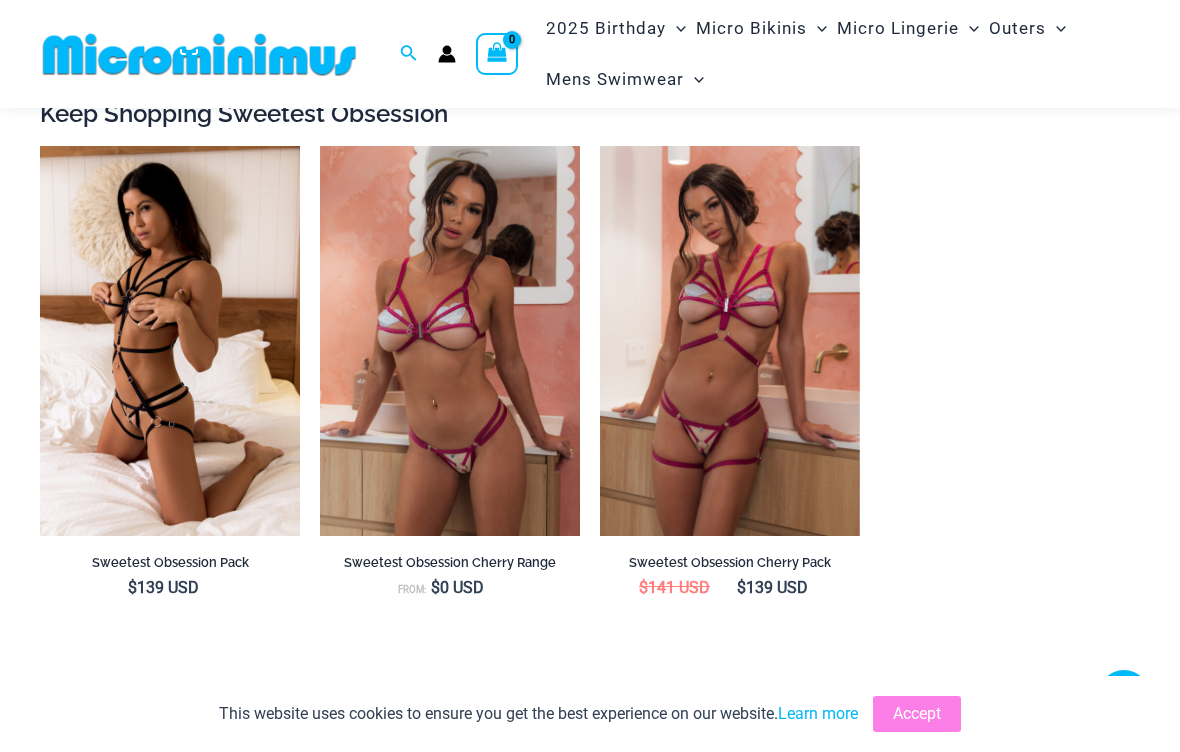 click at bounding box center (40, 146) 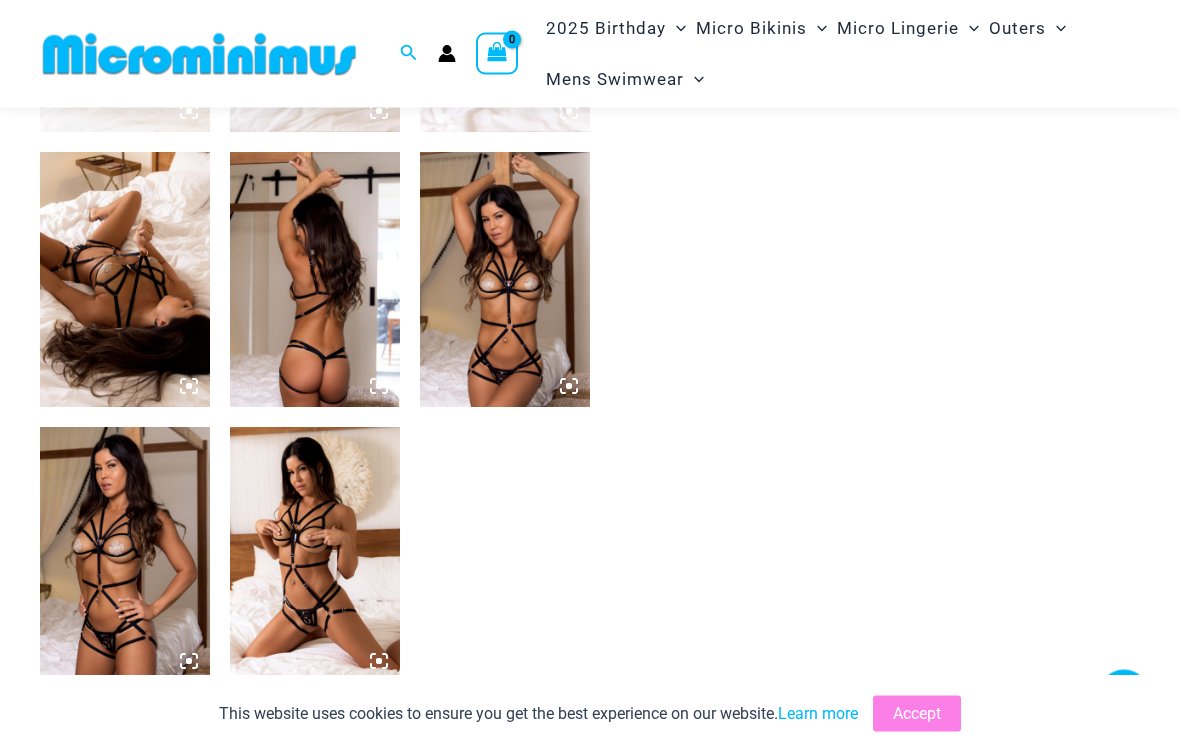 scroll, scrollTop: 1077, scrollLeft: 0, axis: vertical 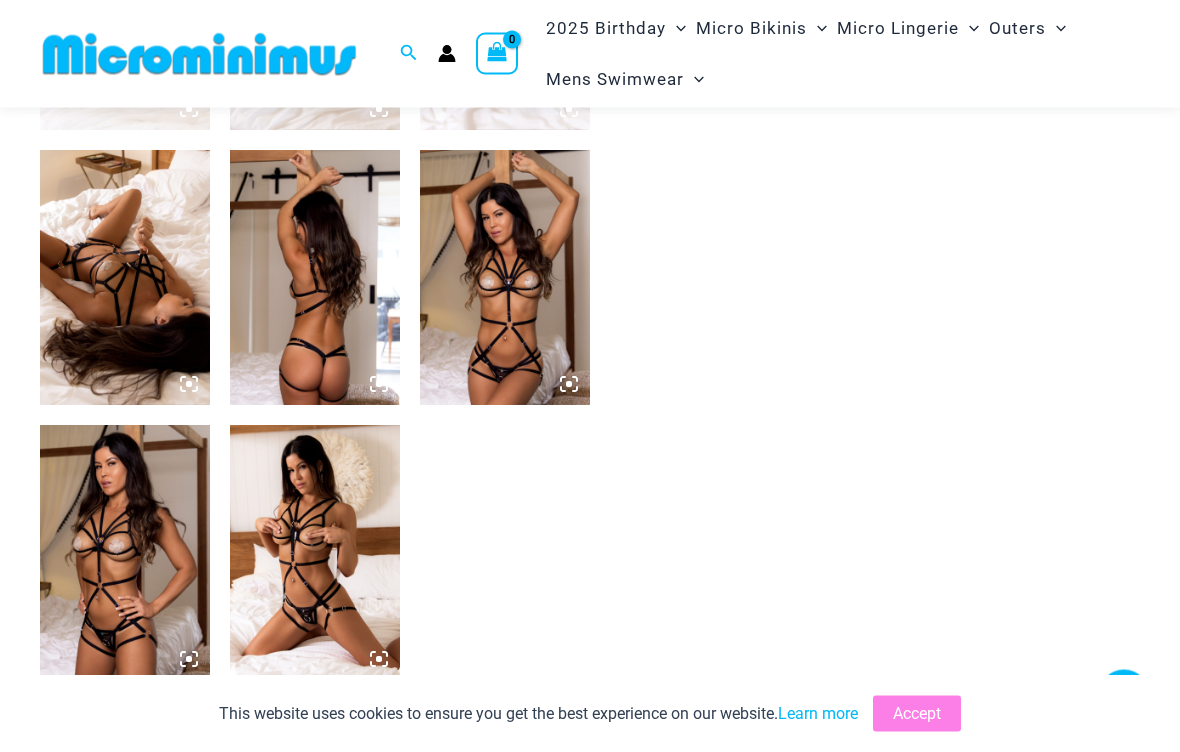 click at bounding box center (315, 553) 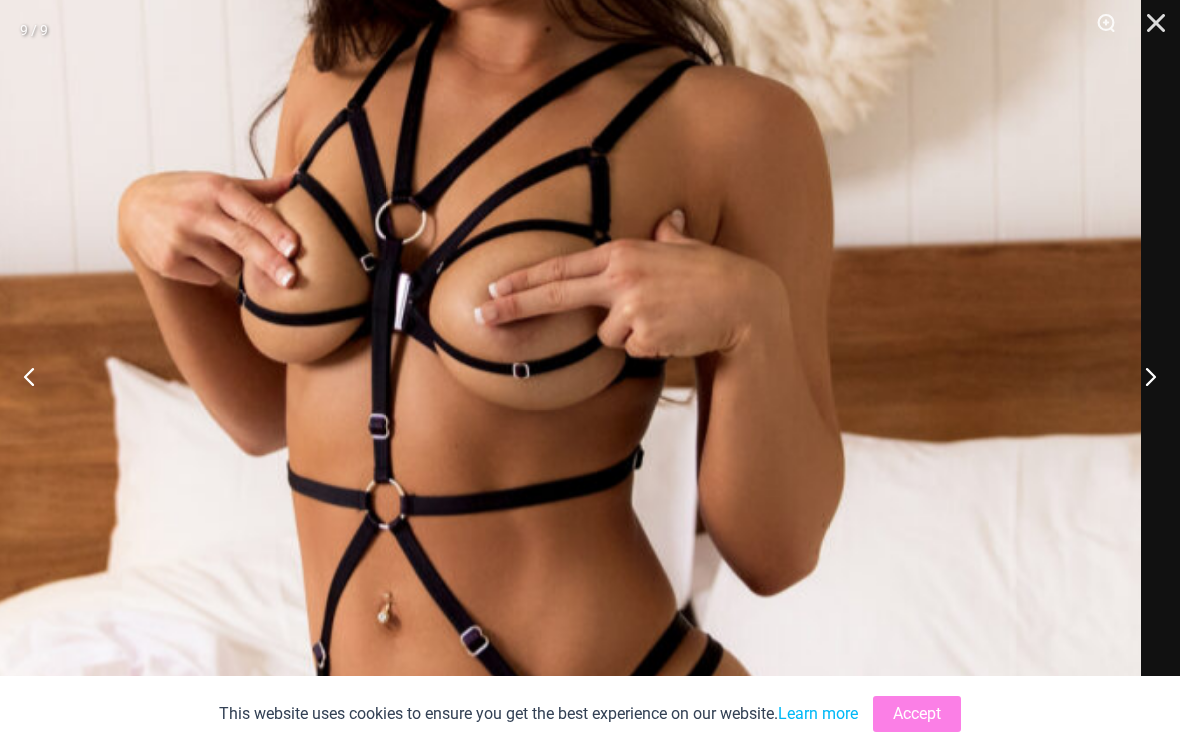 click at bounding box center [540, 421] 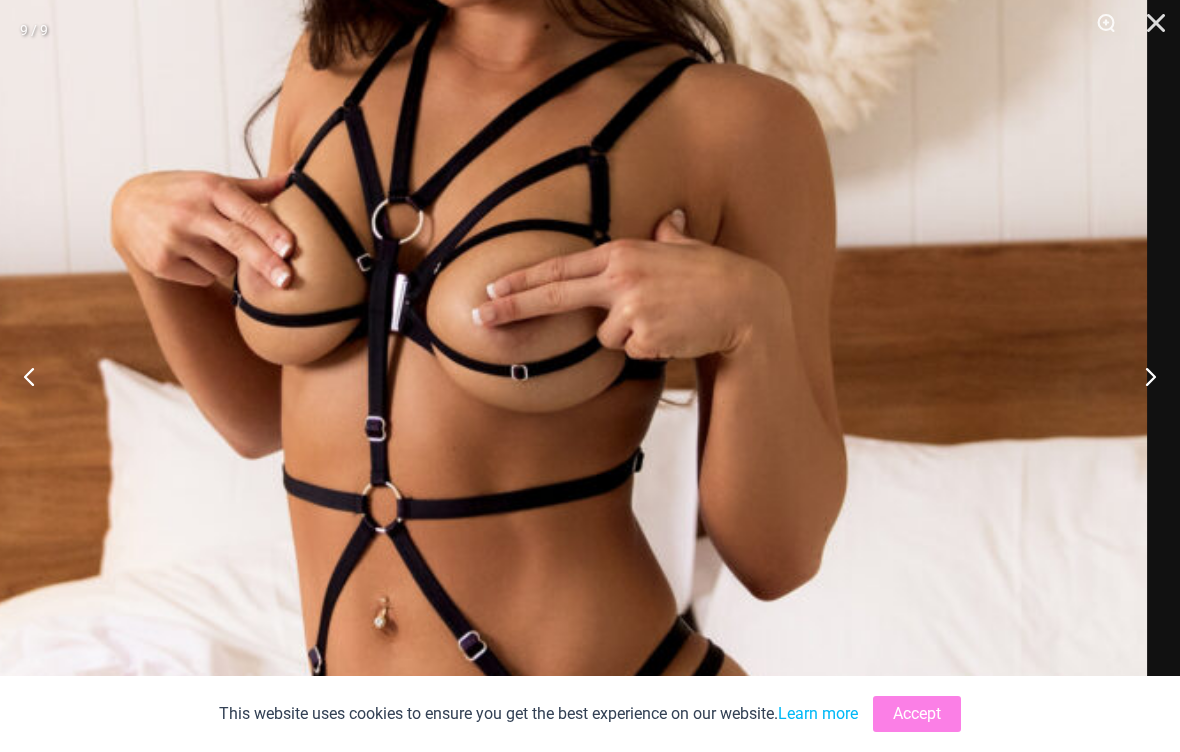 click at bounding box center (1149, 30) 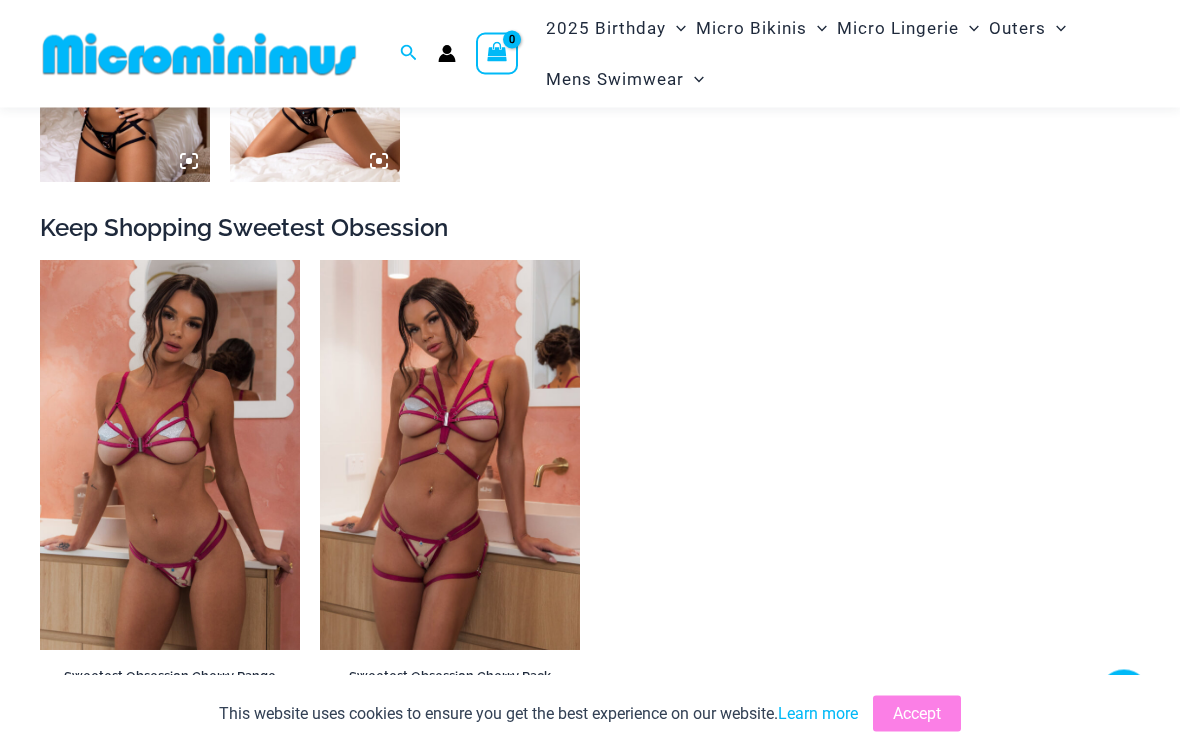 scroll, scrollTop: 1624, scrollLeft: 0, axis: vertical 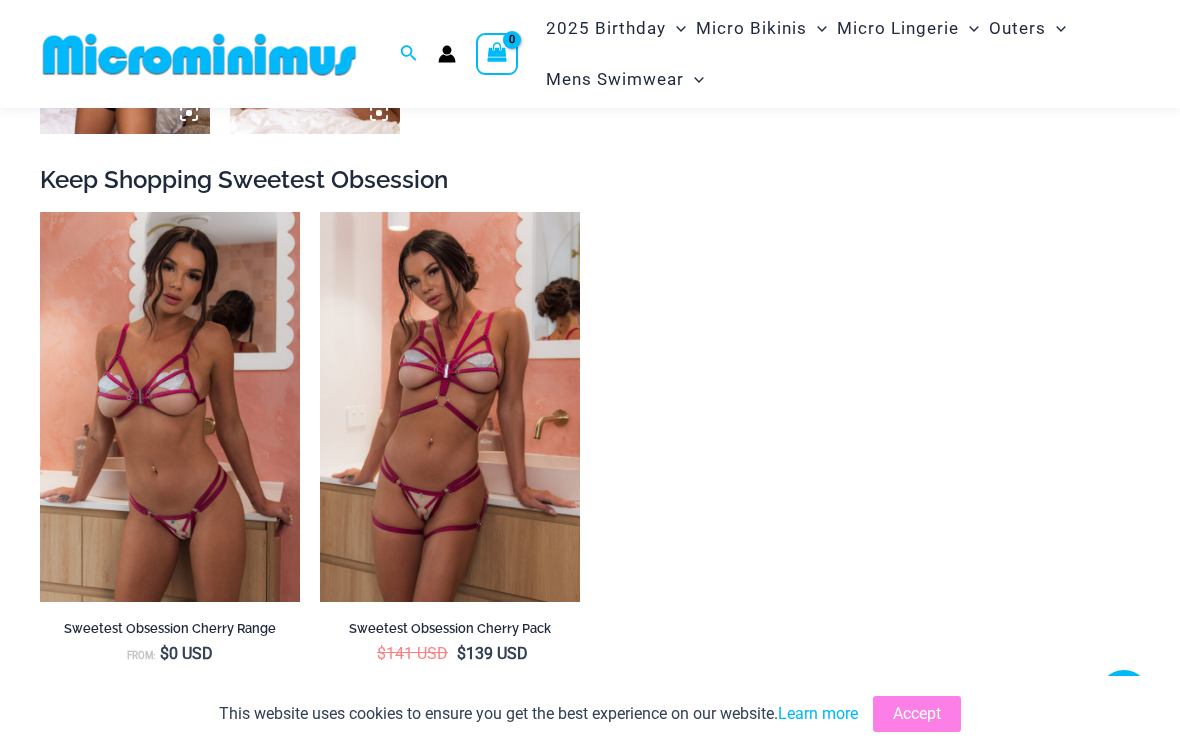 click at bounding box center [40, 212] 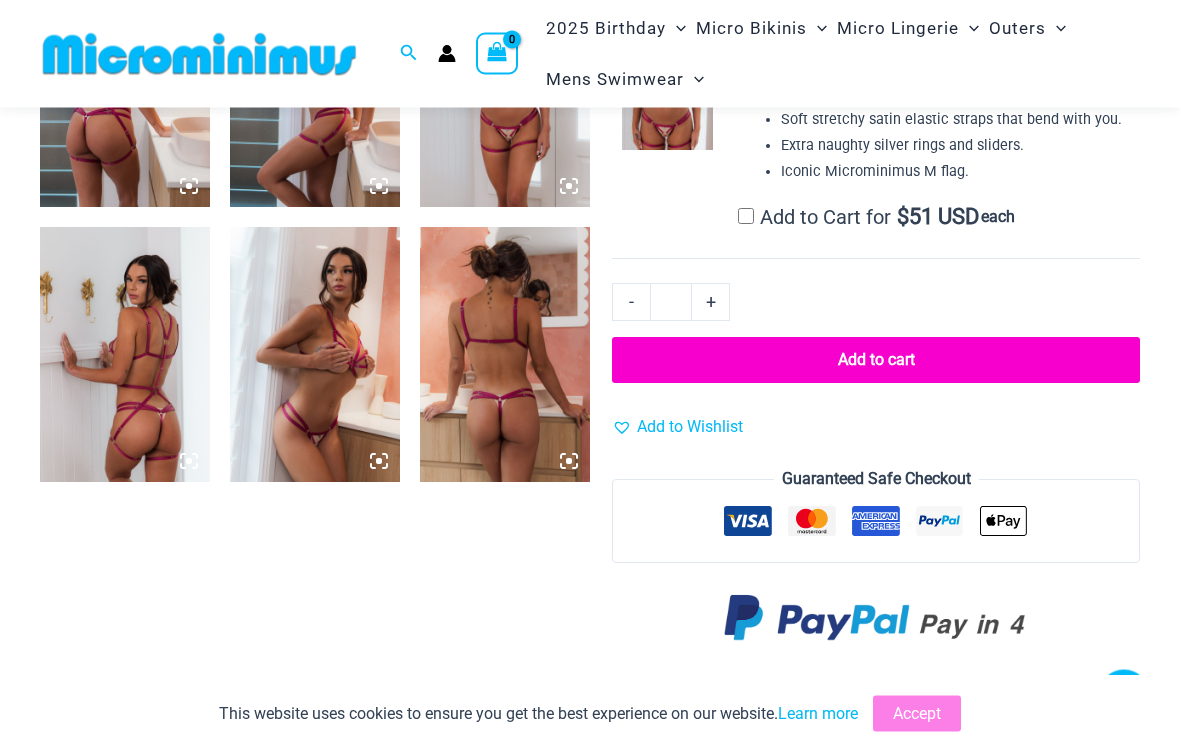 scroll, scrollTop: 1001, scrollLeft: 0, axis: vertical 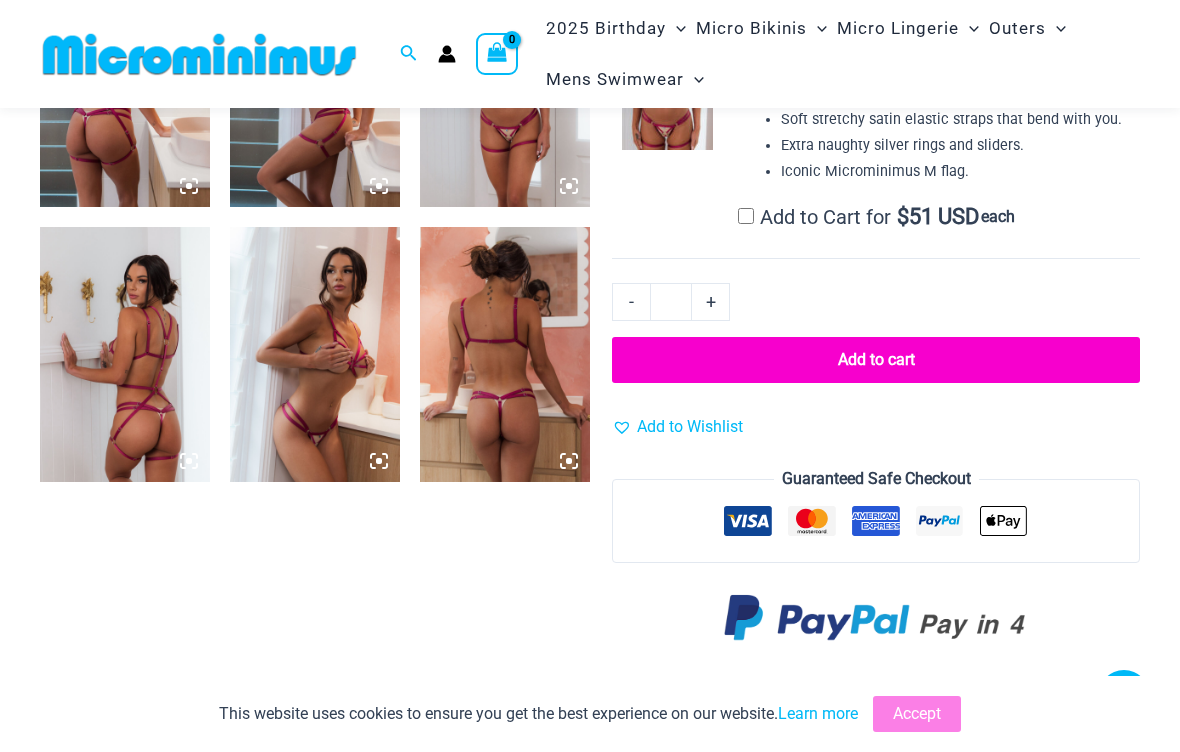 click at bounding box center [315, 354] 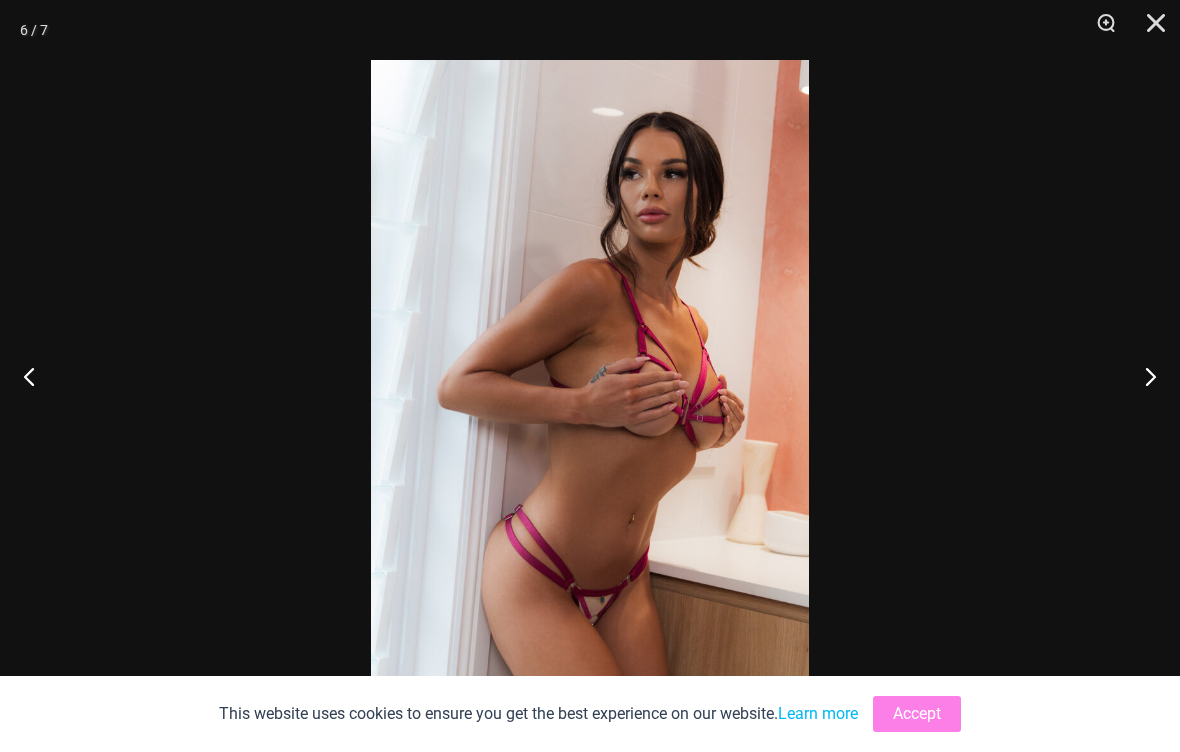 click at bounding box center [1149, 30] 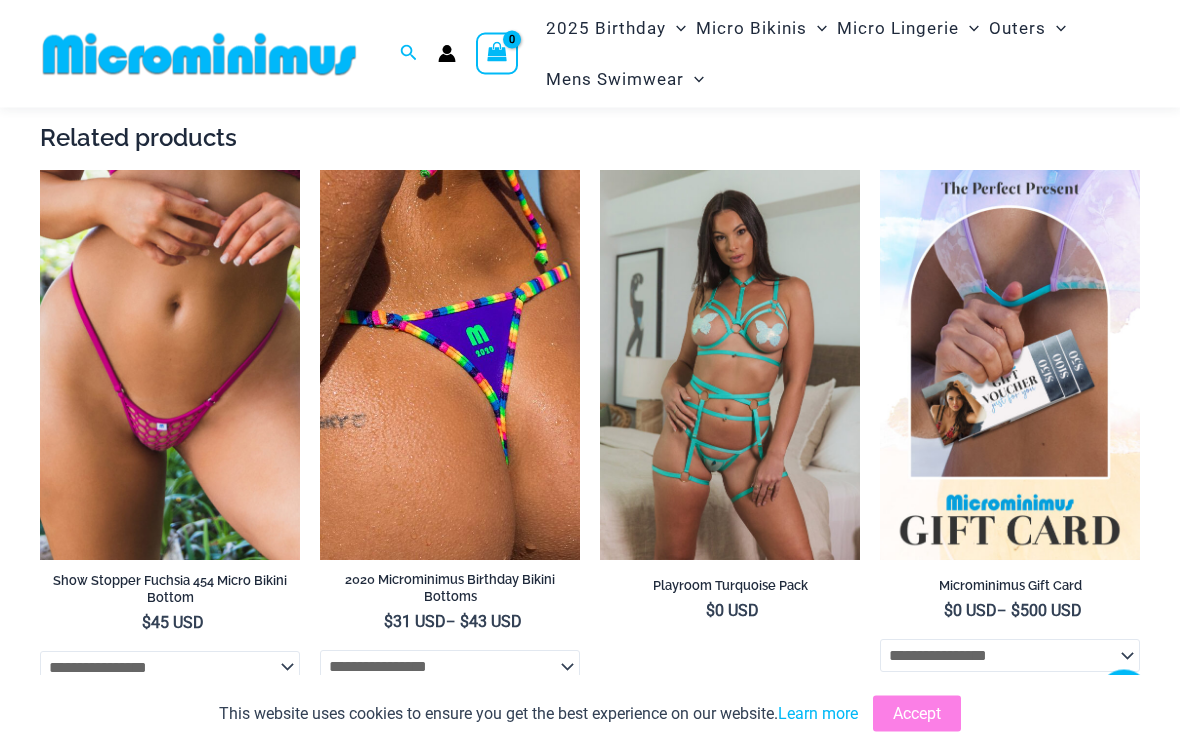 scroll, scrollTop: 2454, scrollLeft: 0, axis: vertical 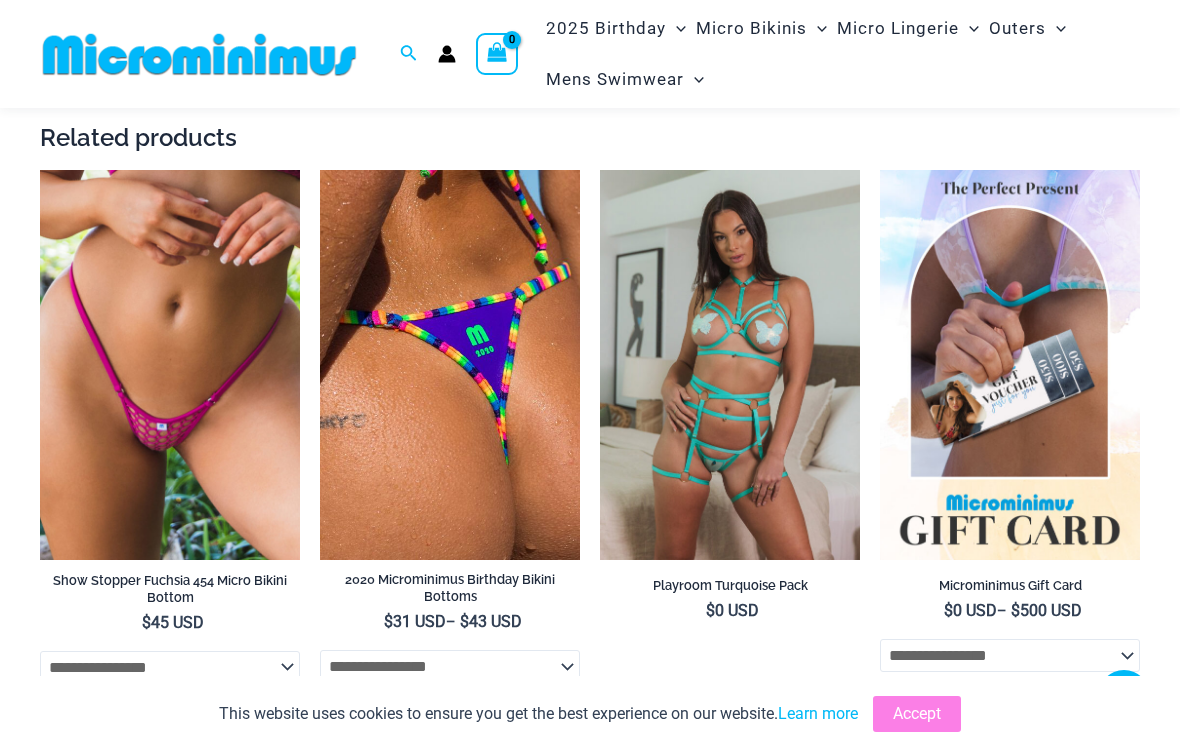 click at bounding box center (600, 170) 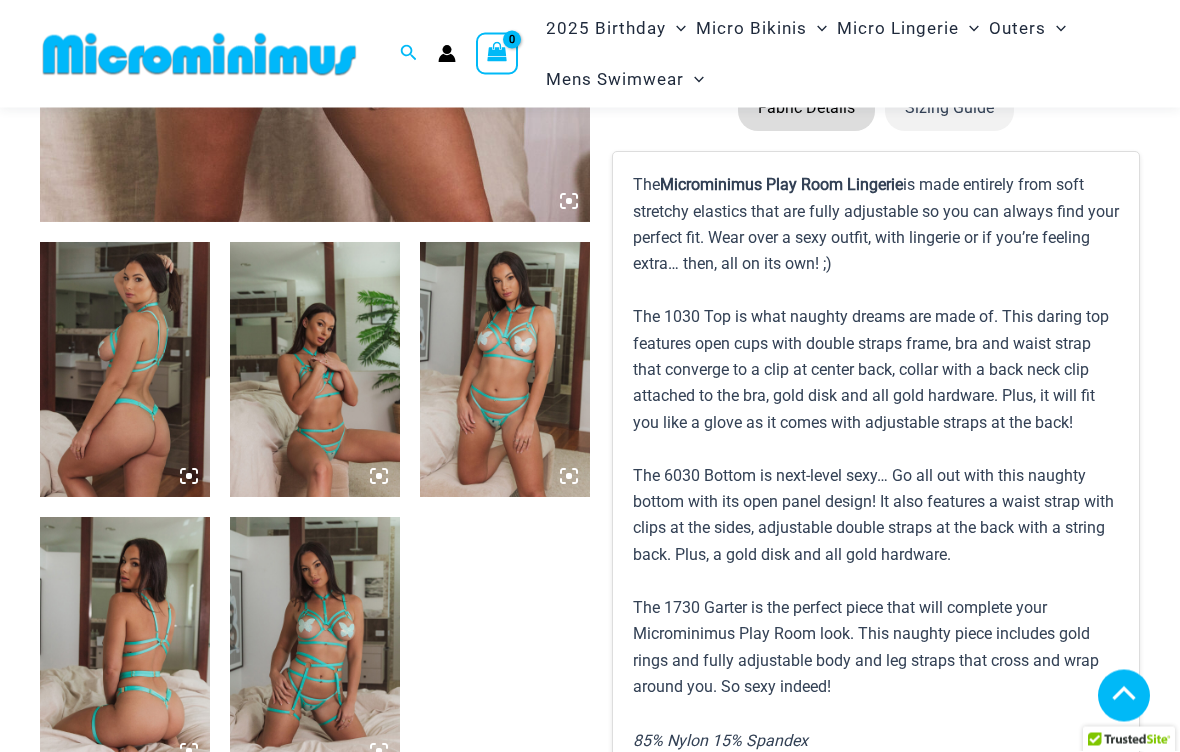 scroll, scrollTop: 711, scrollLeft: 0, axis: vertical 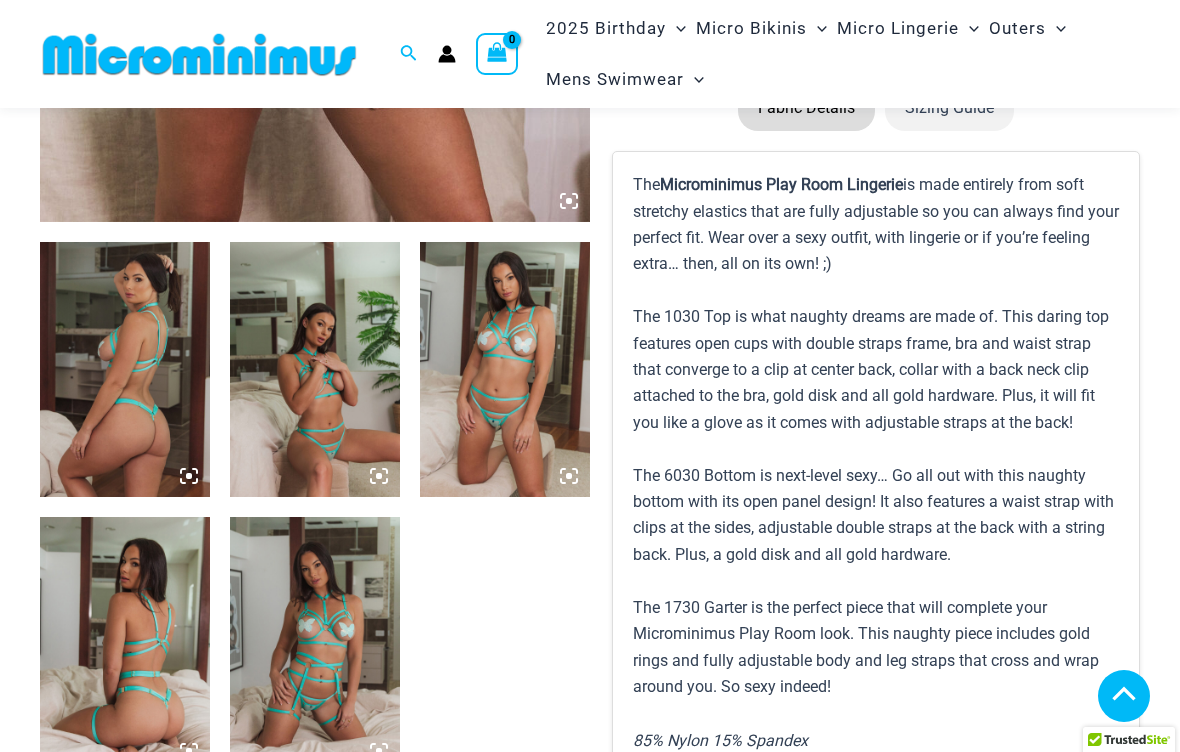 click at bounding box center (315, 369) 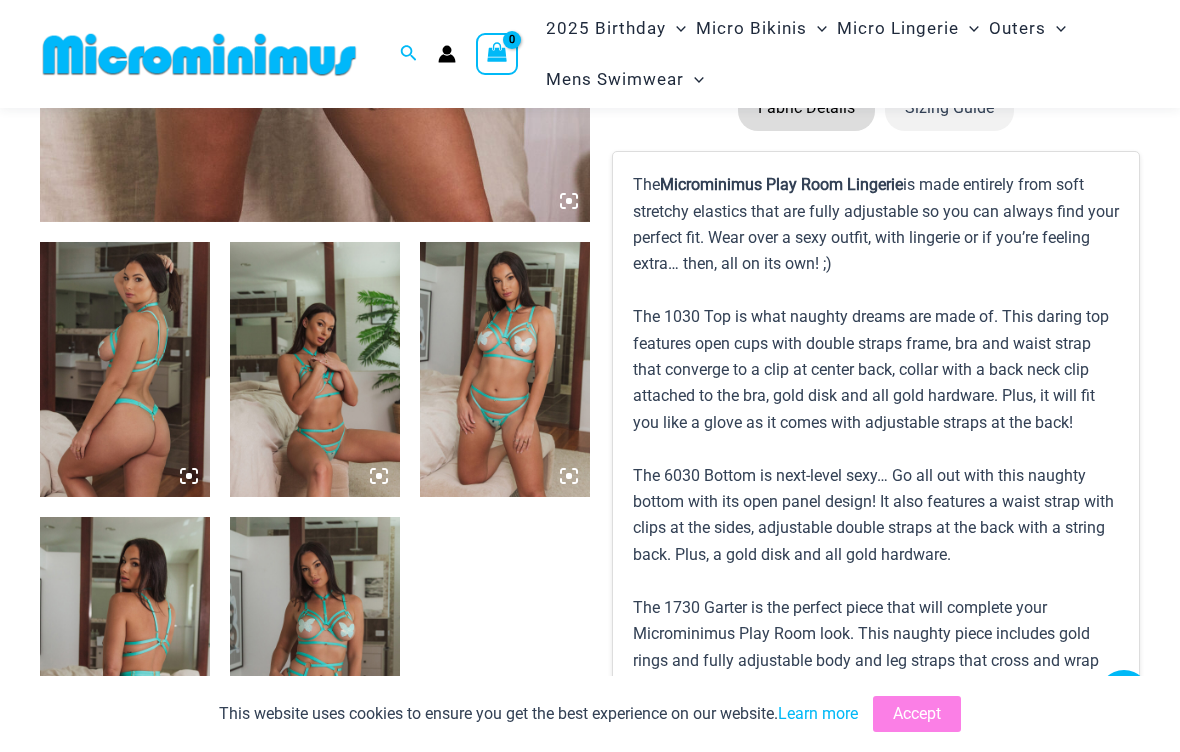 click at bounding box center (315, 369) 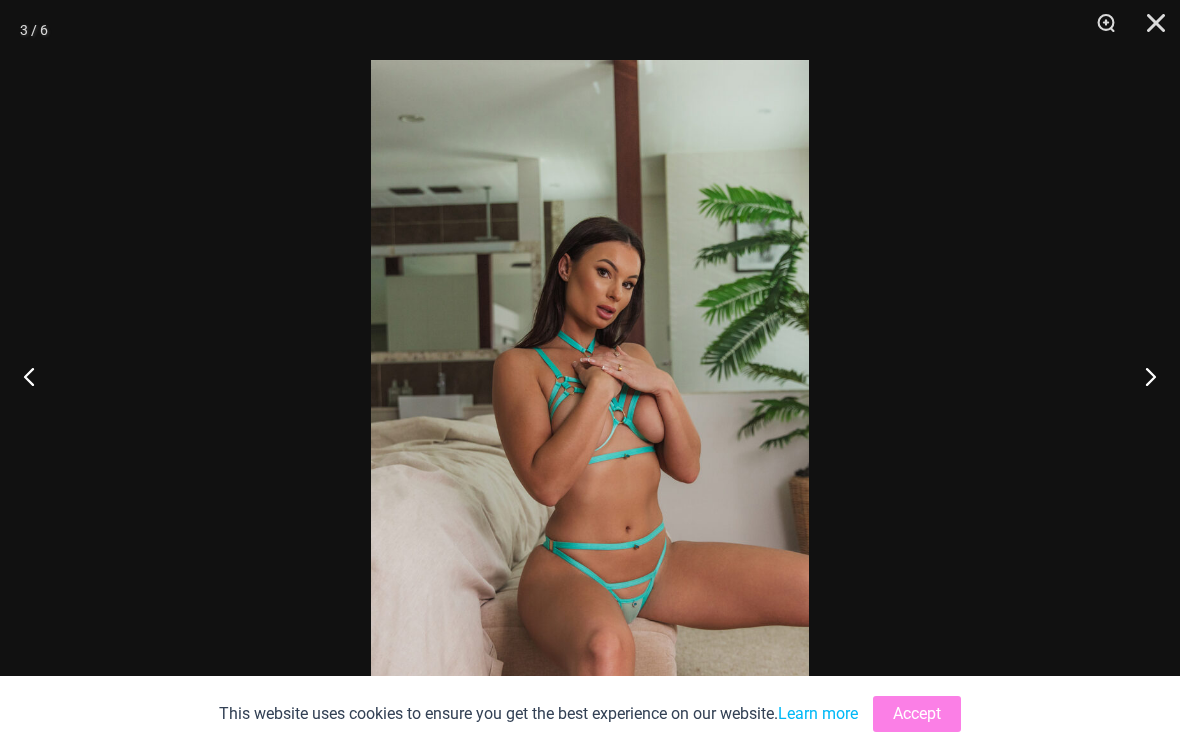 click at bounding box center [1149, 30] 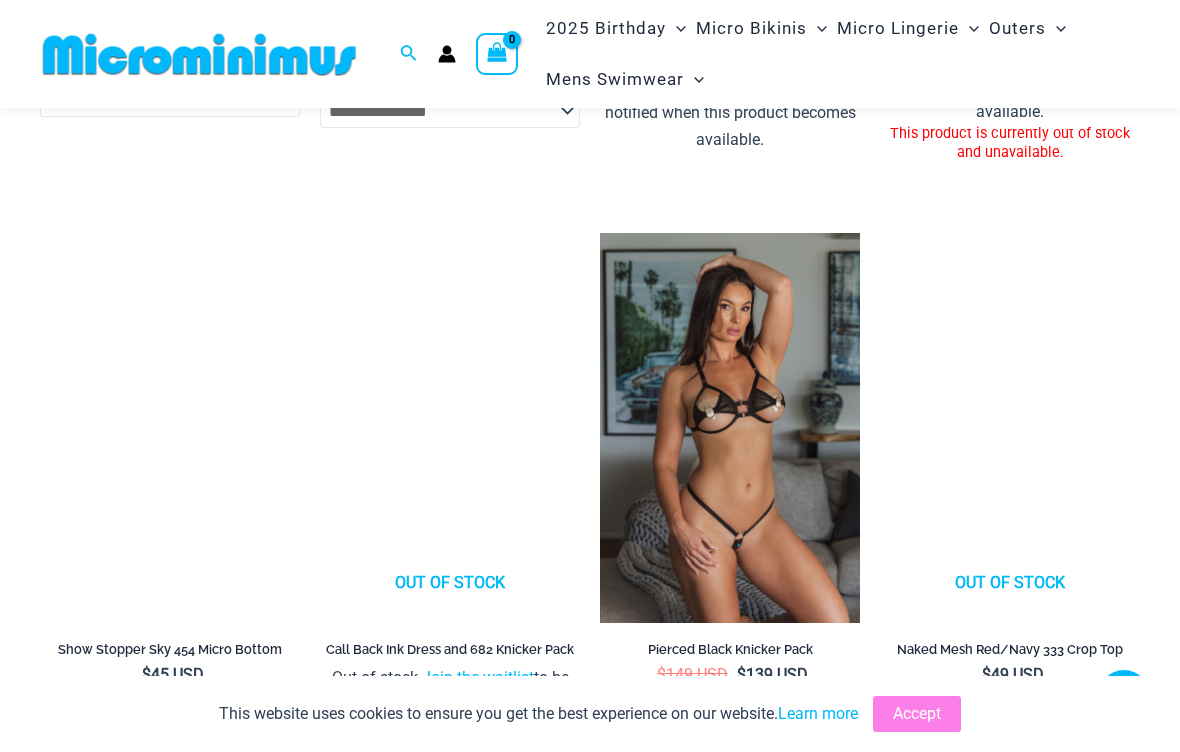 scroll, scrollTop: 3835, scrollLeft: 0, axis: vertical 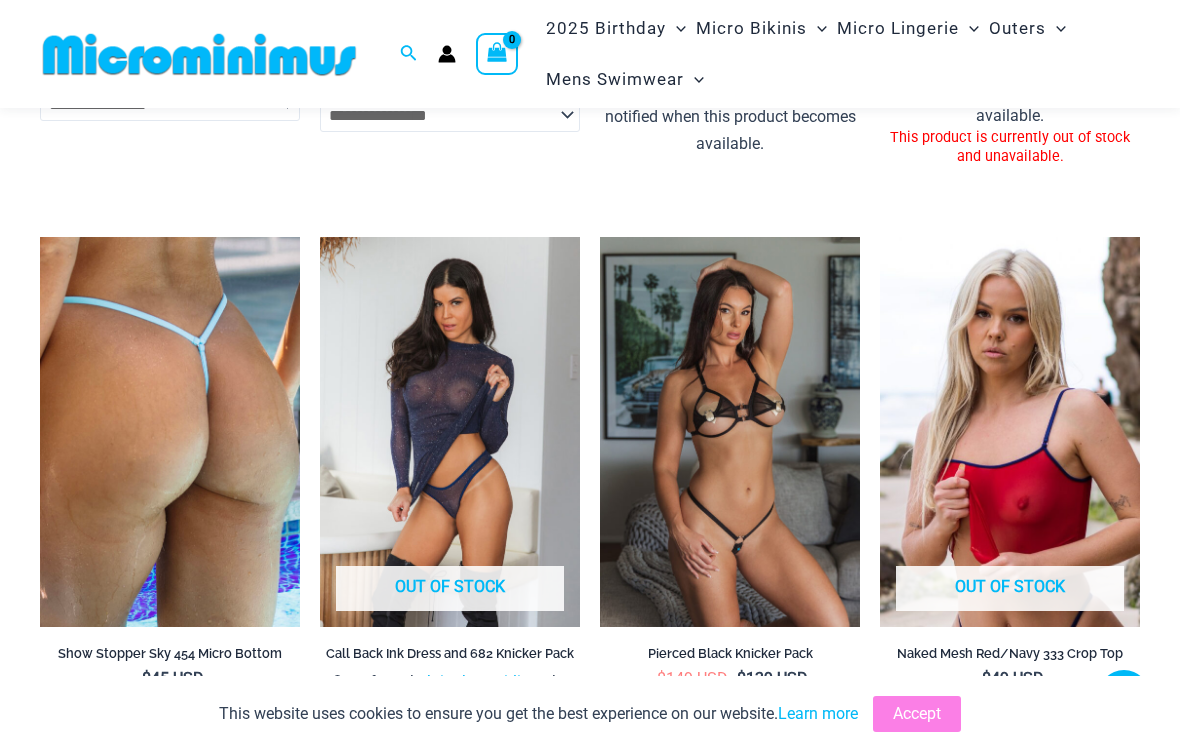 click at bounding box center (600, 237) 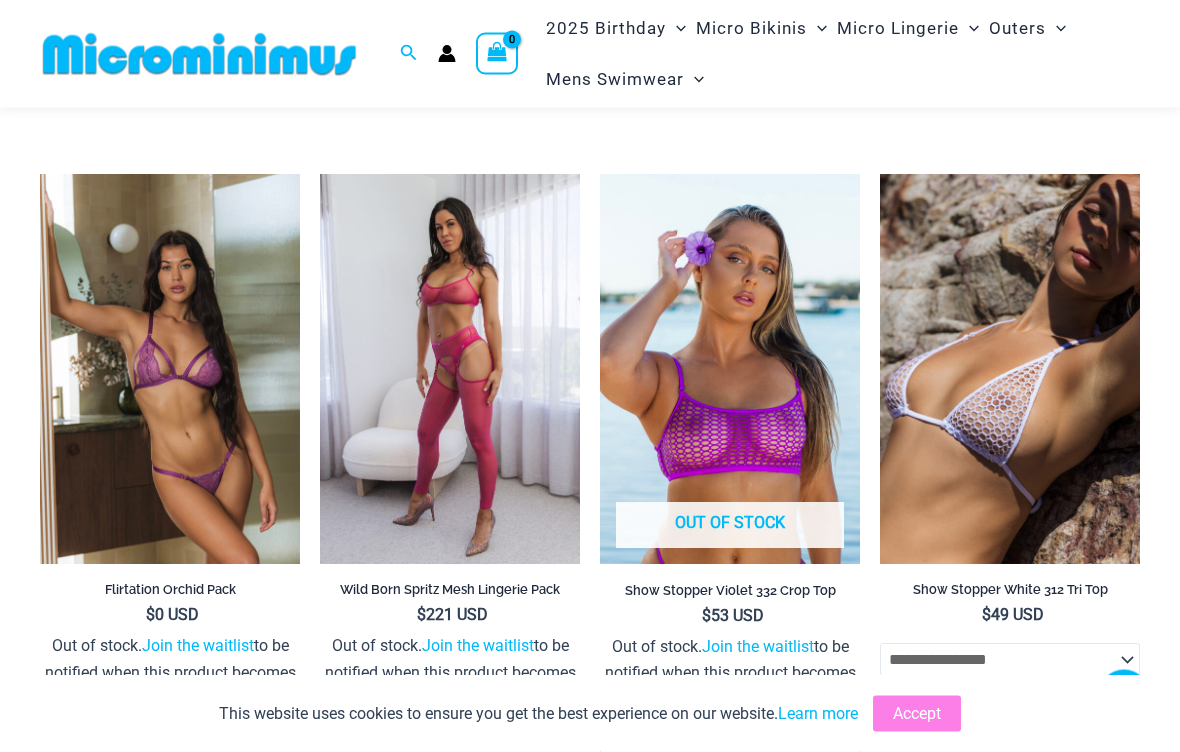 scroll, scrollTop: 4227, scrollLeft: 0, axis: vertical 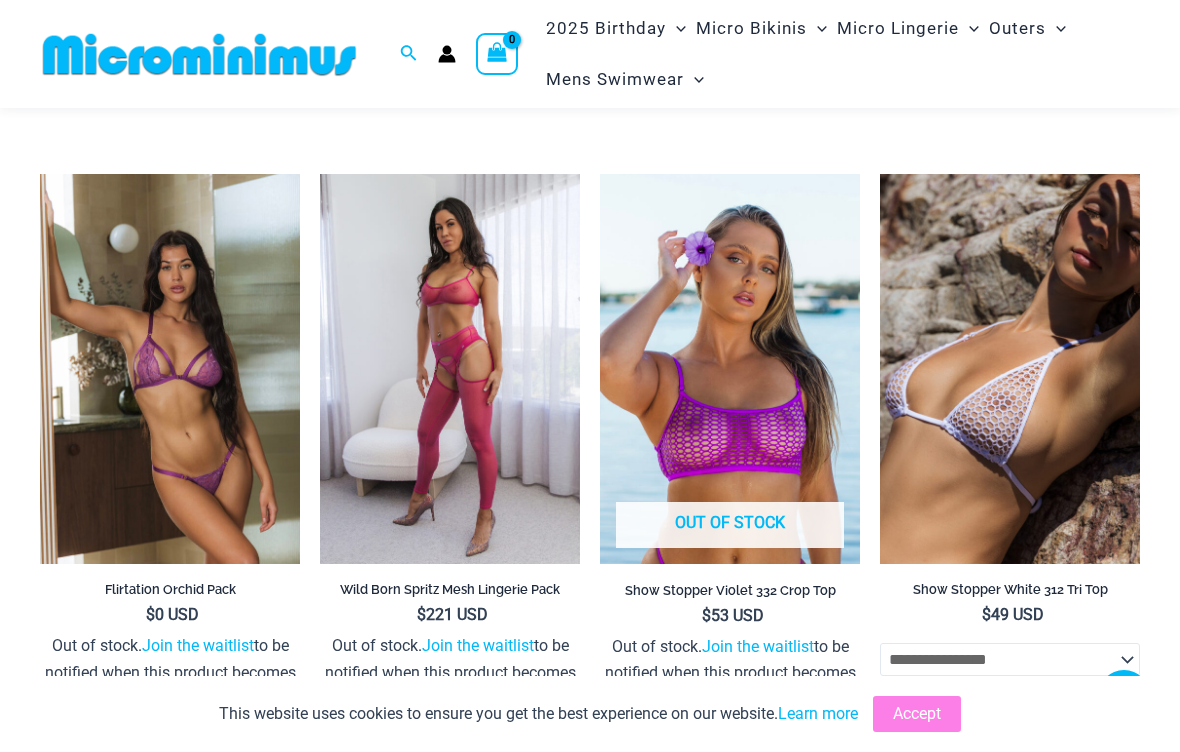 click at bounding box center [880, 174] 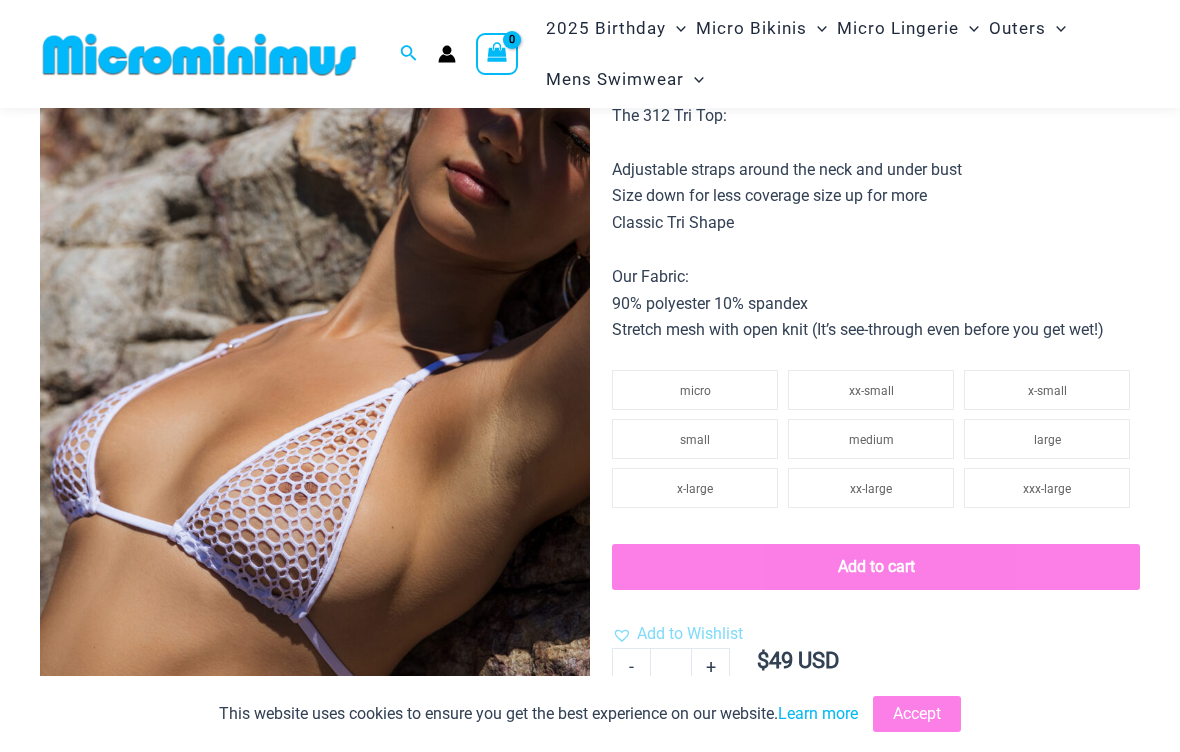 scroll, scrollTop: 126, scrollLeft: 0, axis: vertical 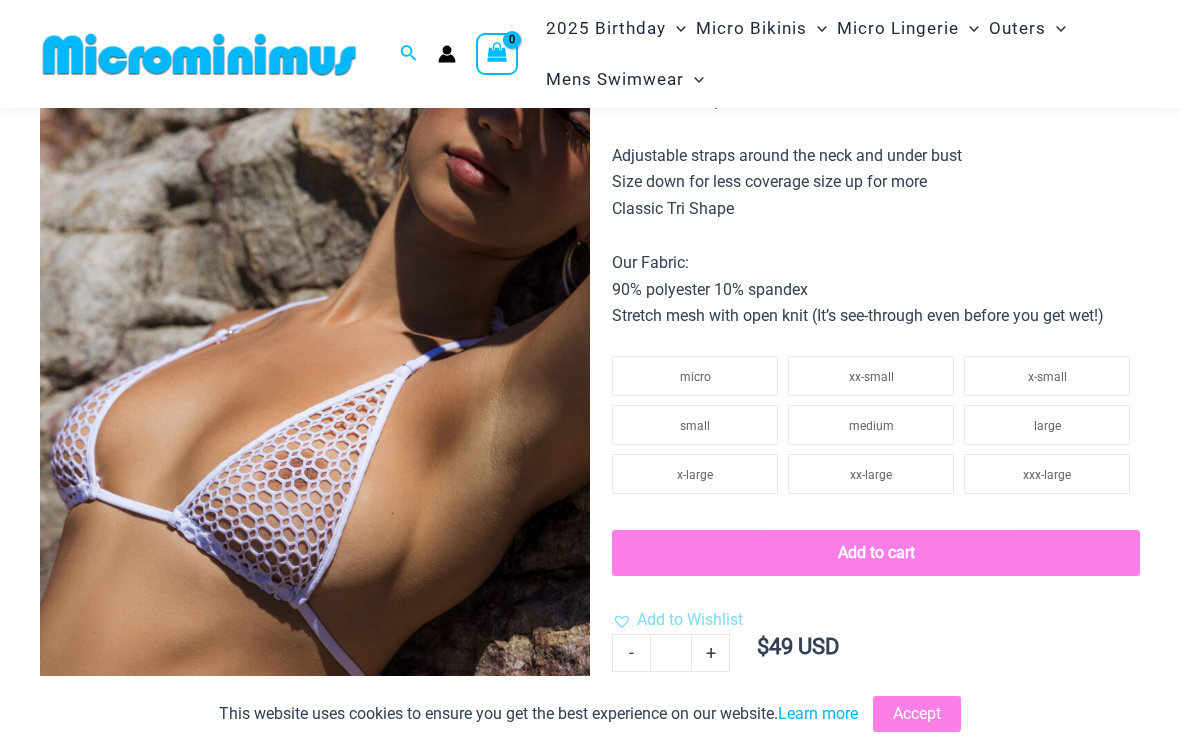 click on "xxx-large" 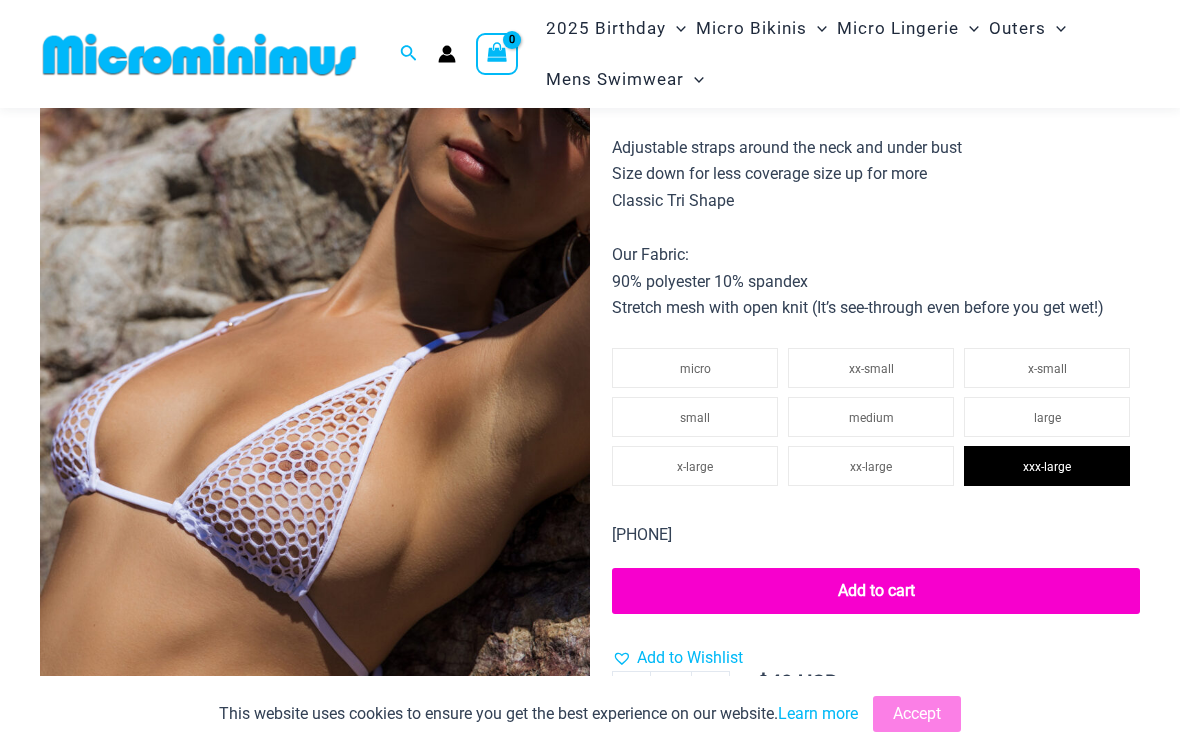 click on "micro" 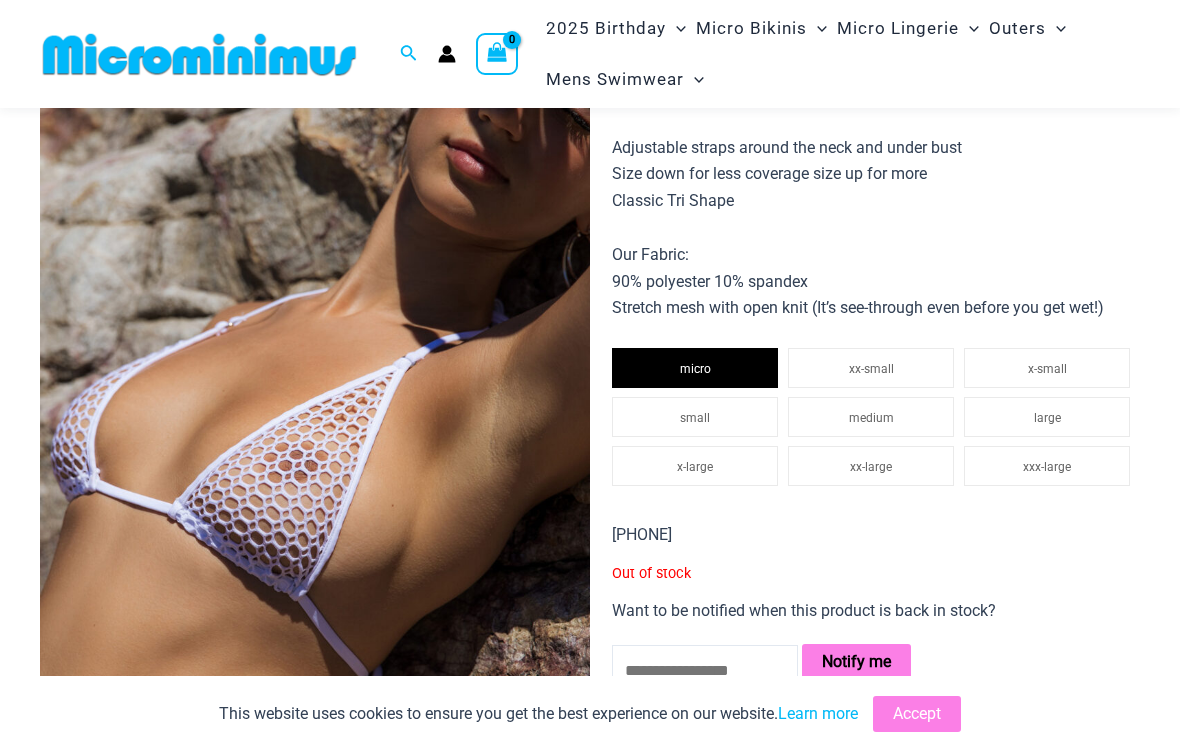 click on "xx-small" 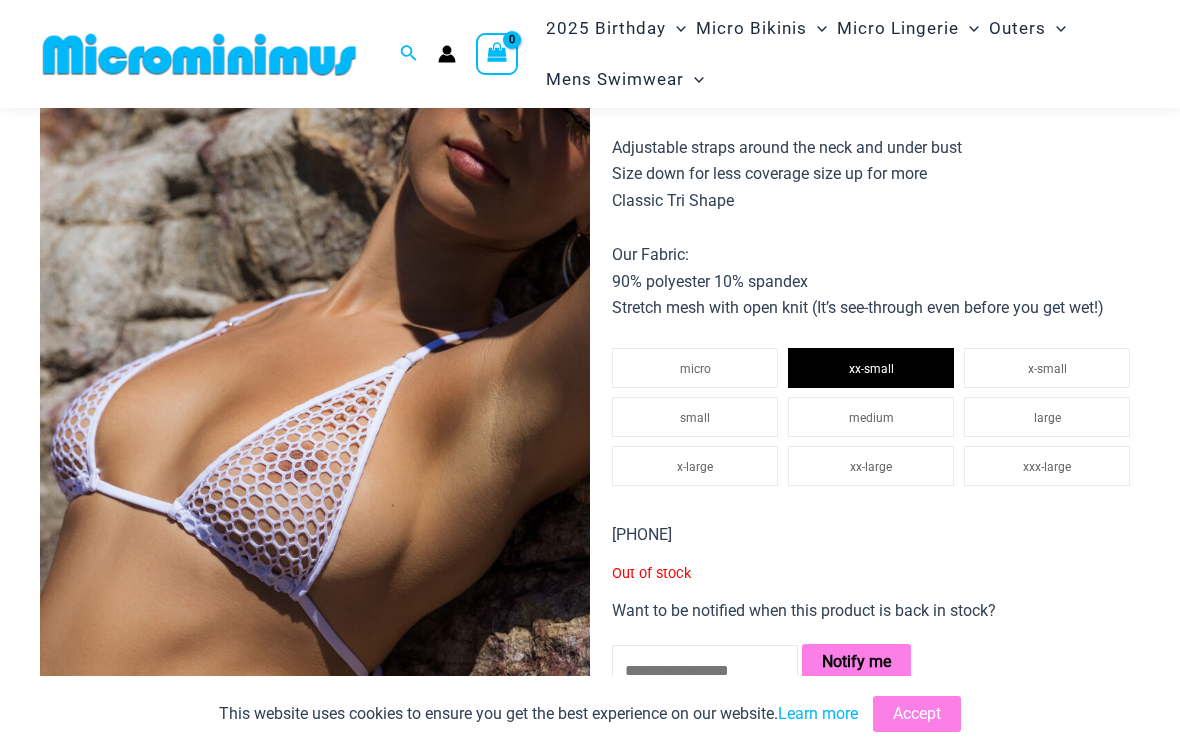 click on "xxx-large" 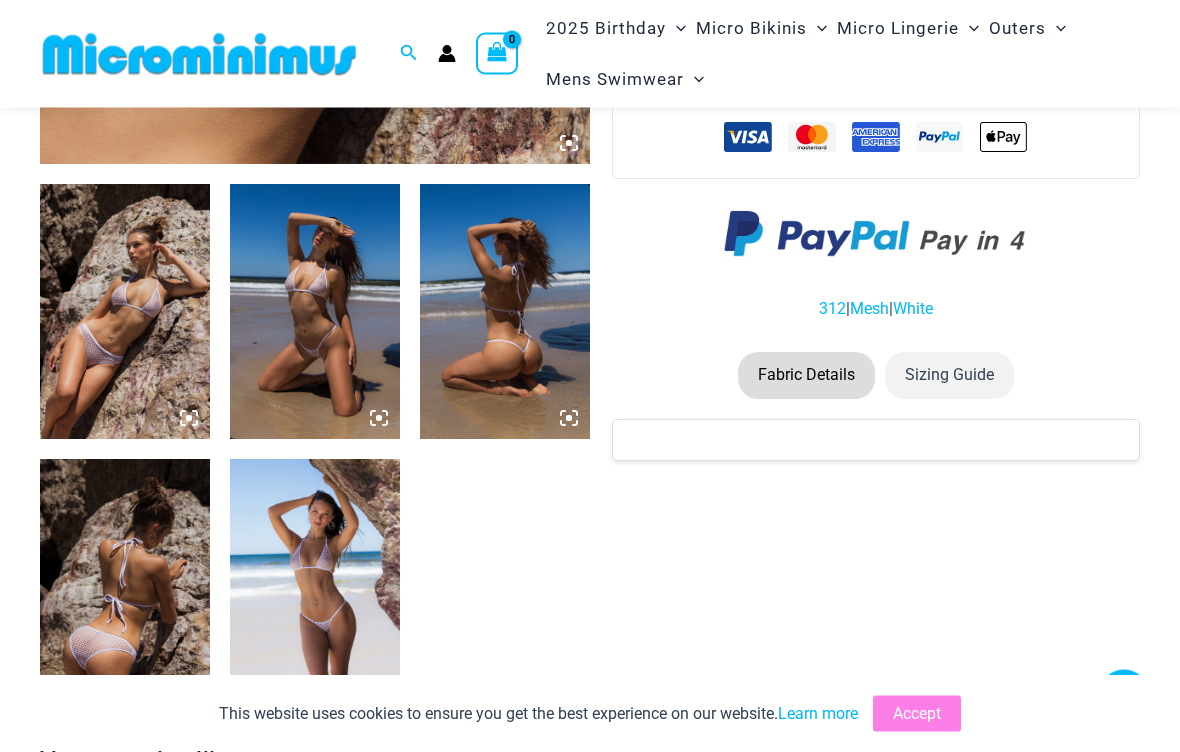 scroll, scrollTop: 769, scrollLeft: 0, axis: vertical 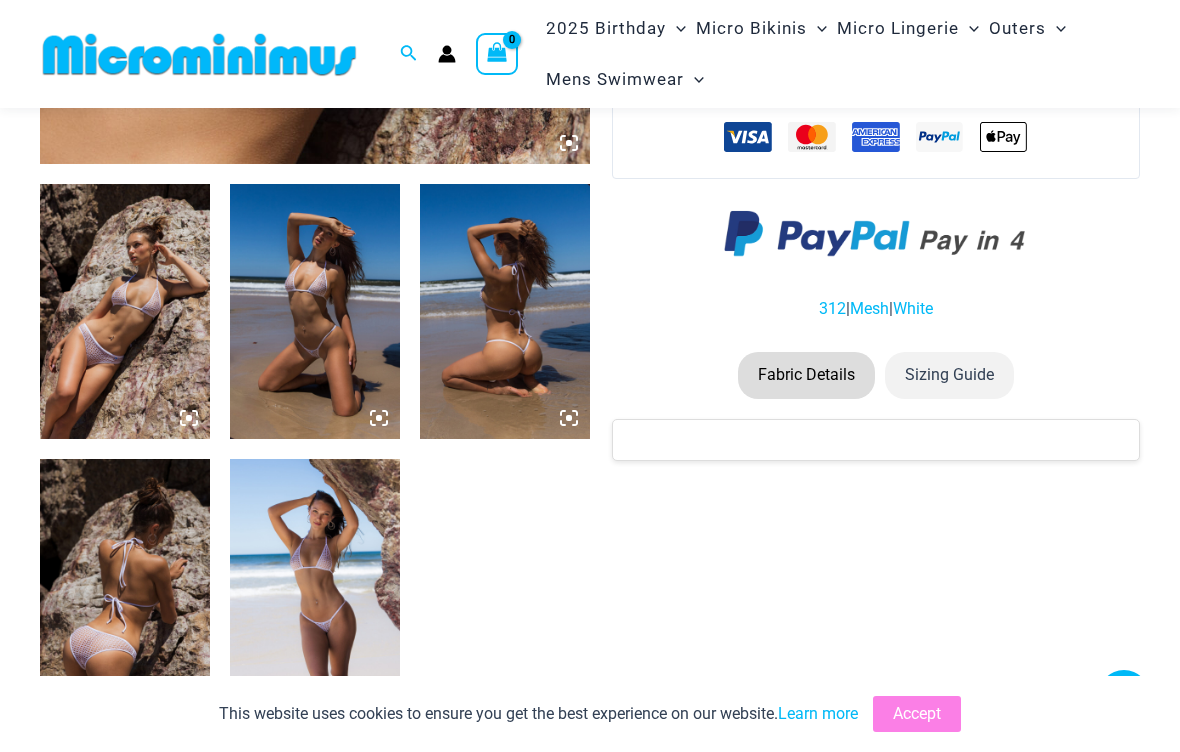 click at bounding box center [125, 311] 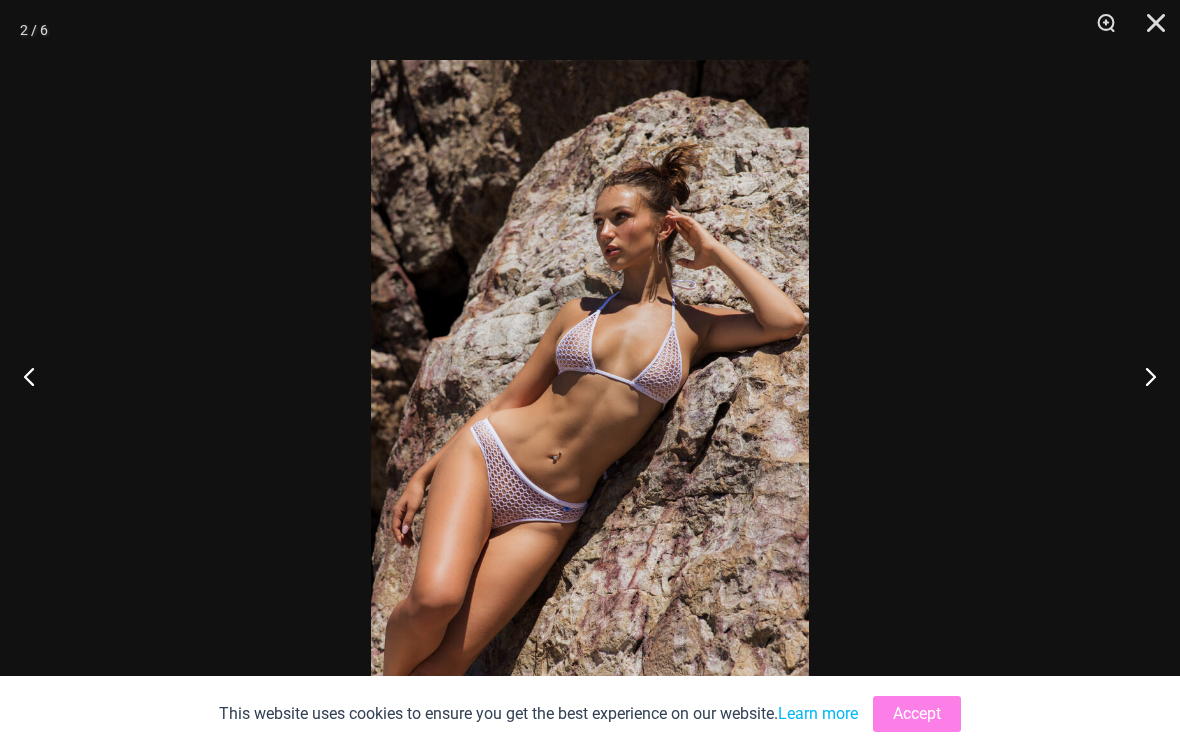 click at bounding box center [1149, 30] 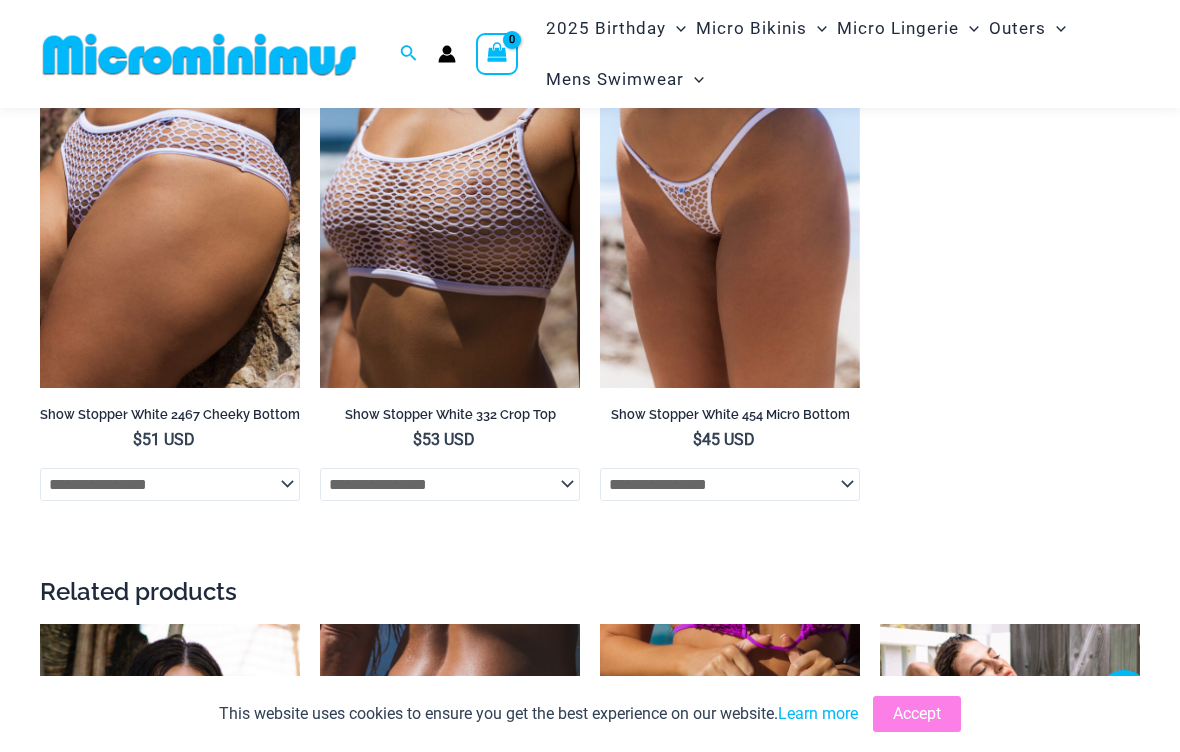 scroll, scrollTop: 1433, scrollLeft: 0, axis: vertical 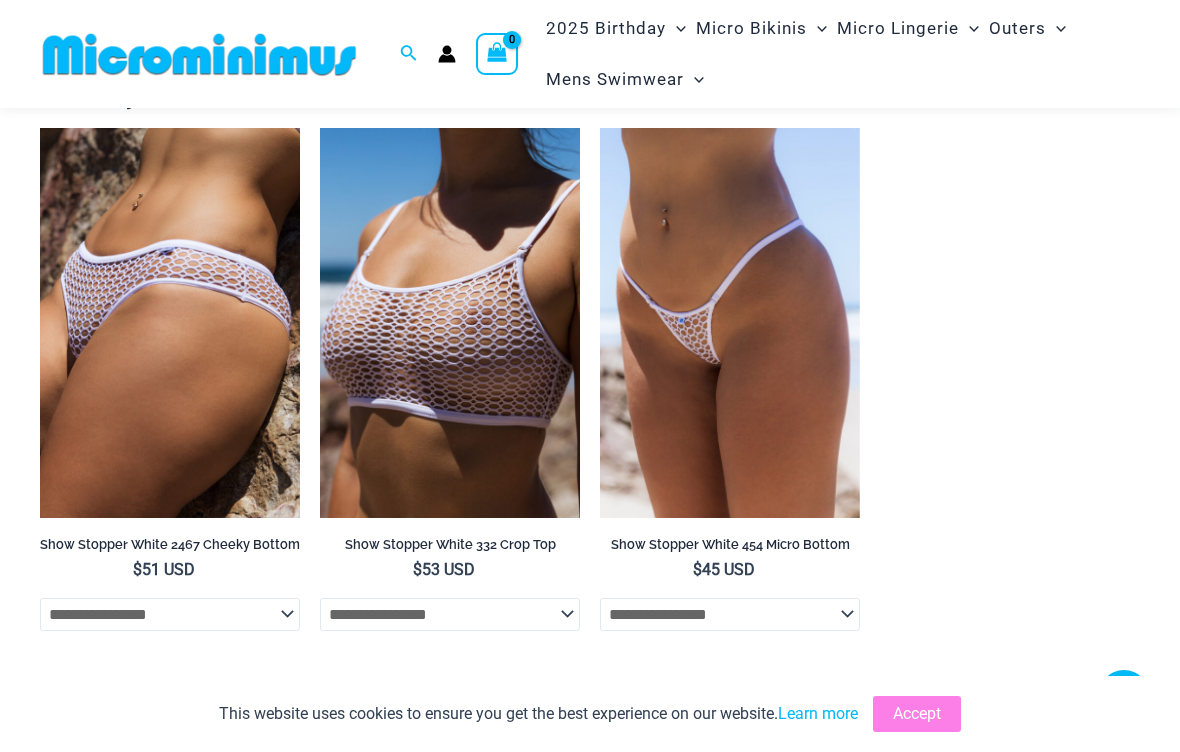 click at bounding box center (320, 128) 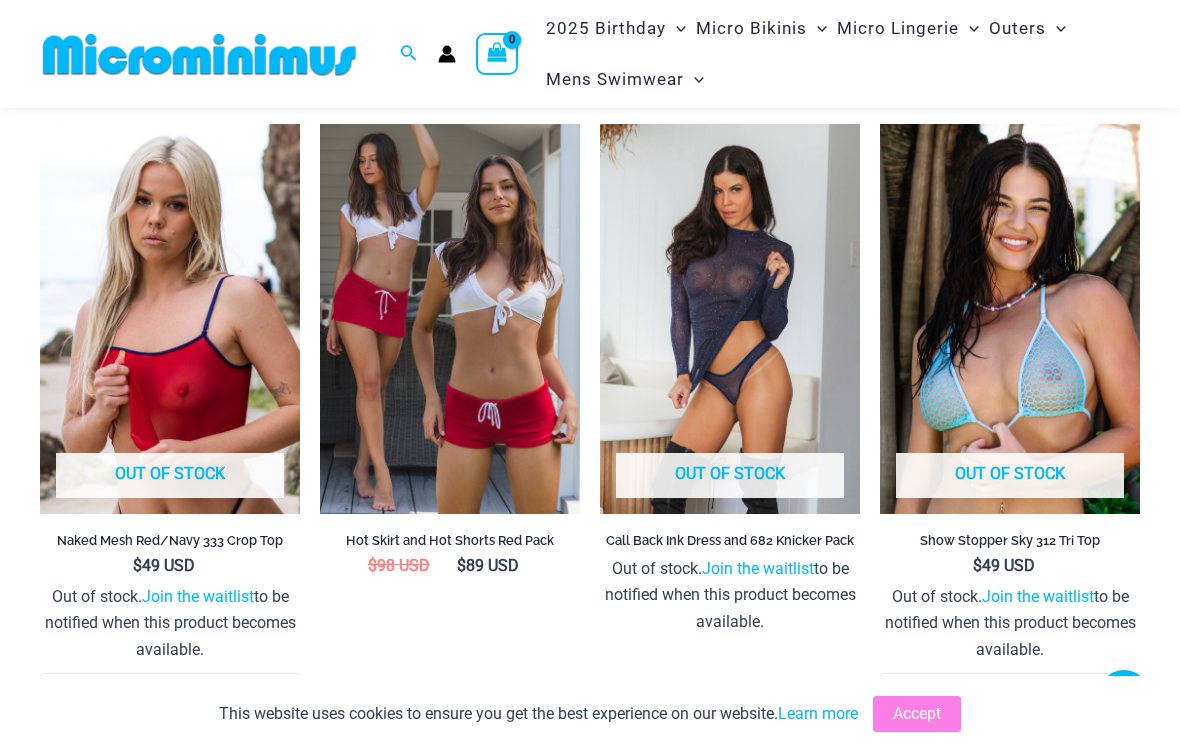scroll, scrollTop: 3004, scrollLeft: 0, axis: vertical 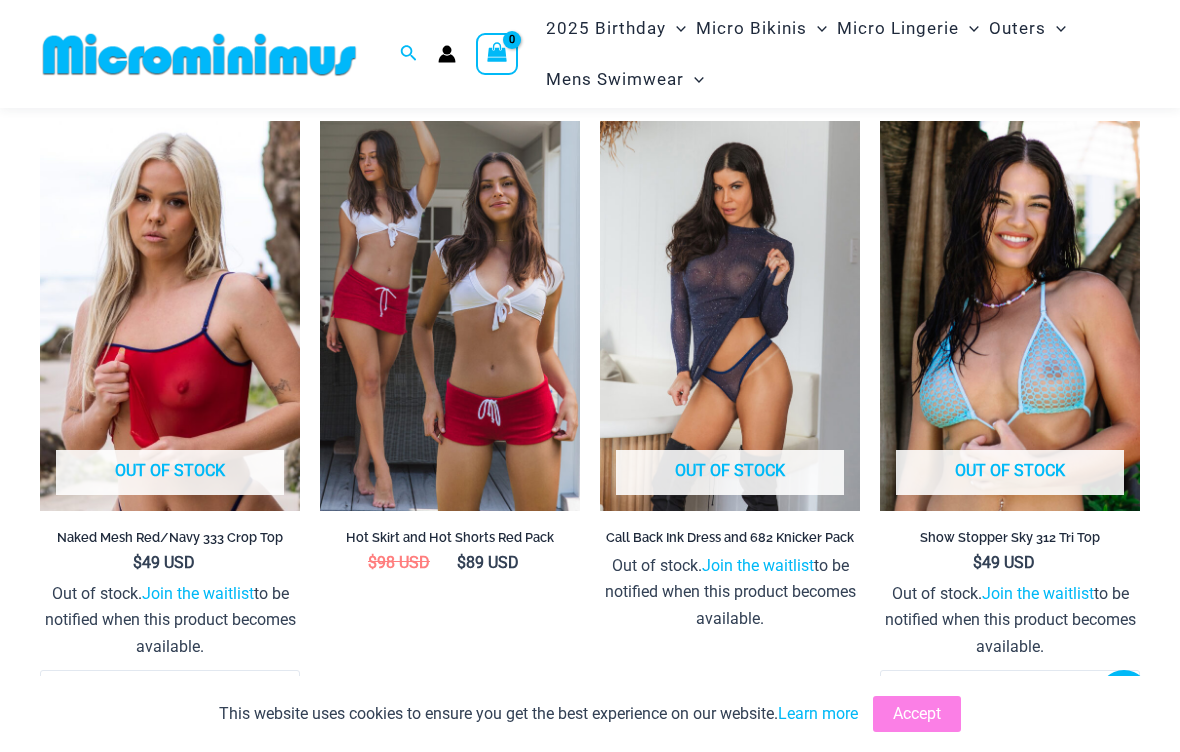 click at bounding box center [600, 121] 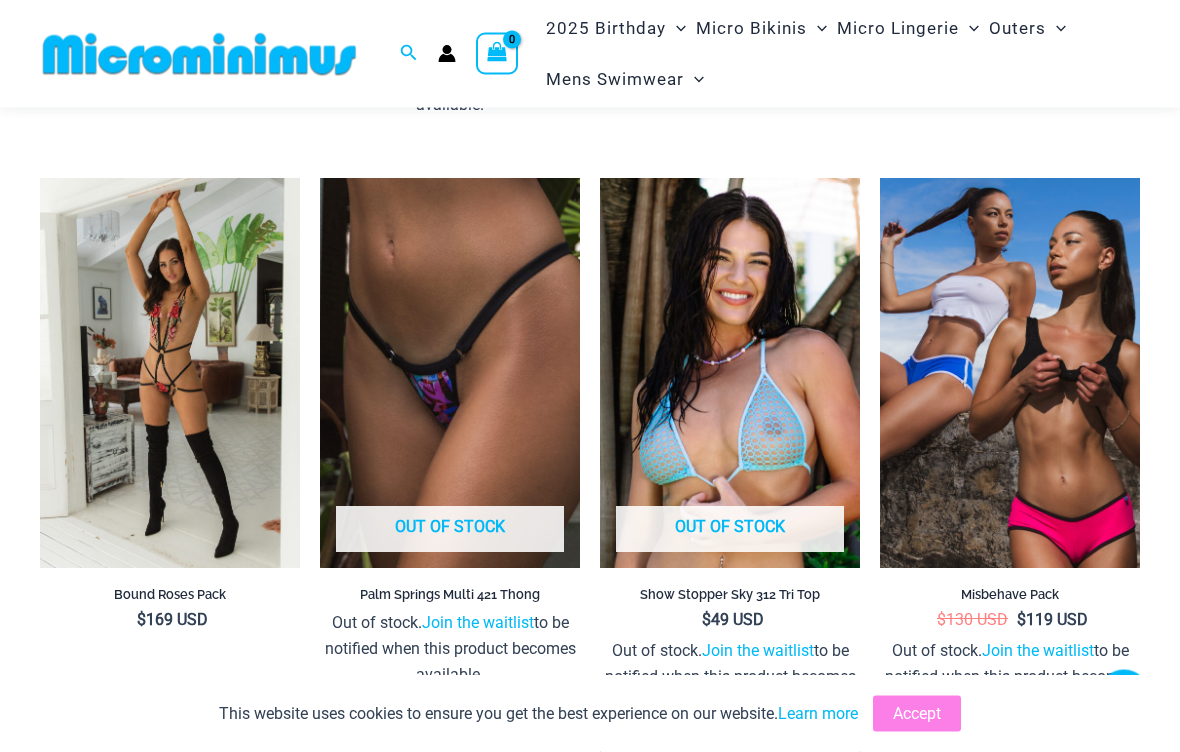 scroll, scrollTop: 4233, scrollLeft: 0, axis: vertical 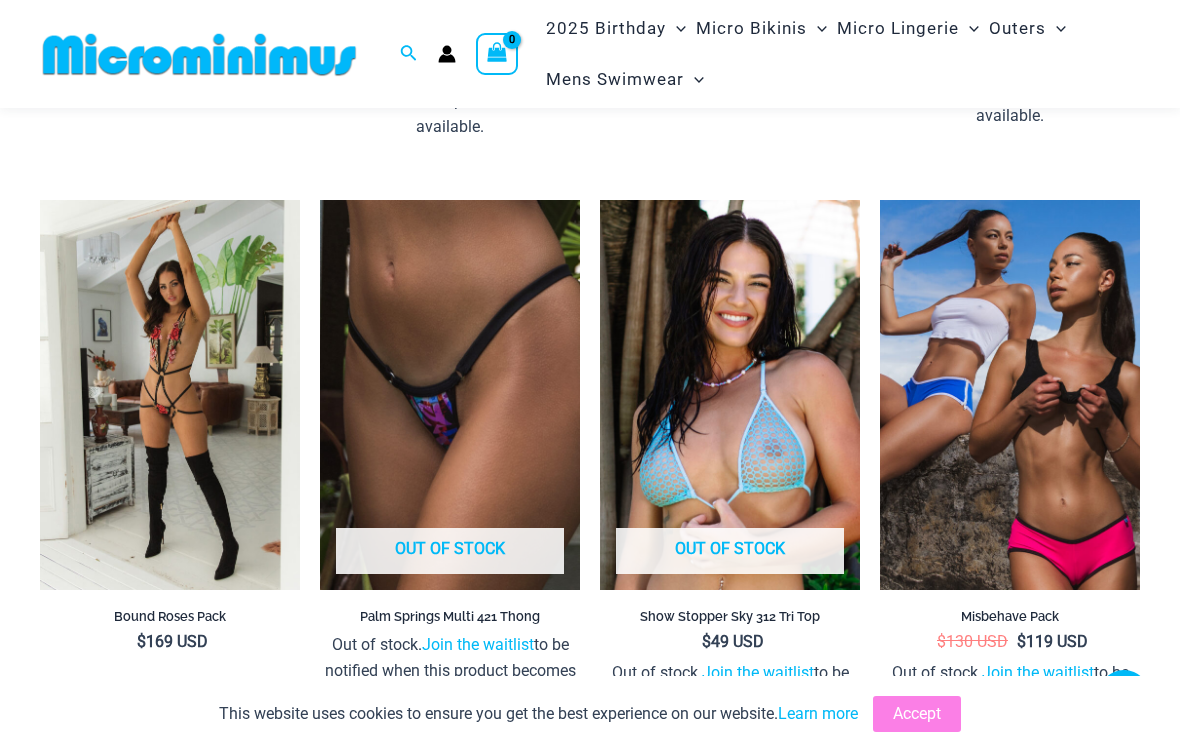 click at bounding box center (880, 200) 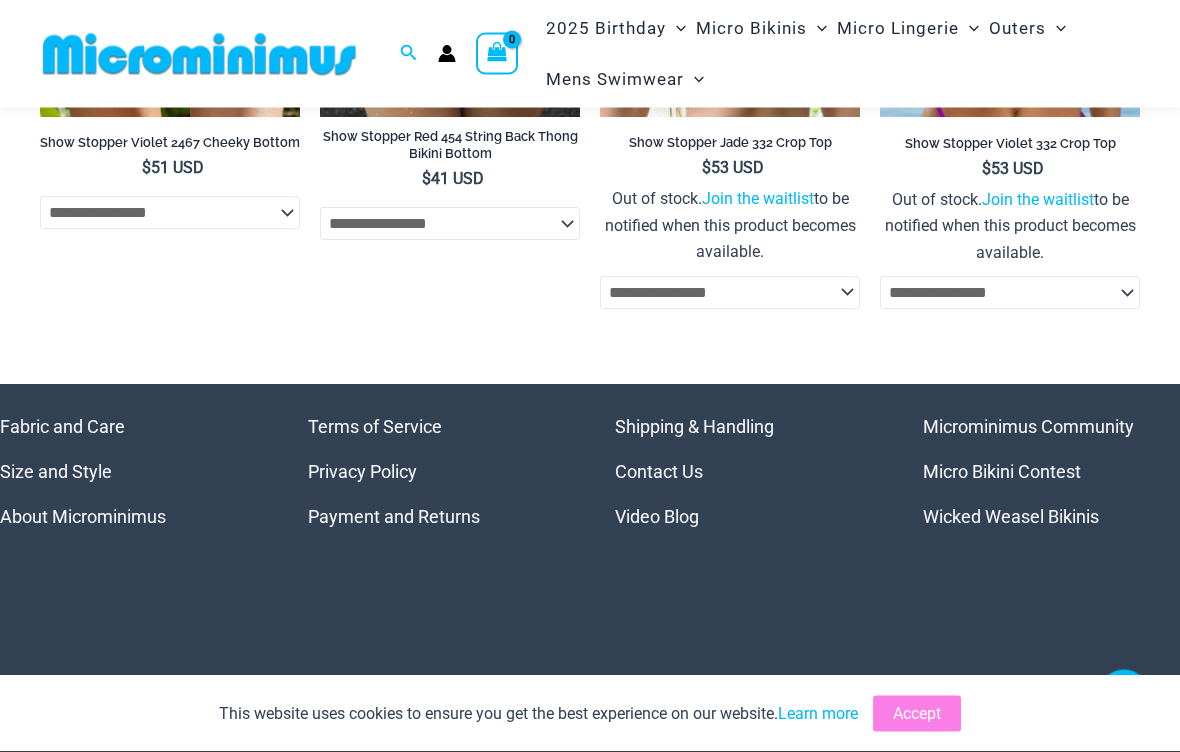 scroll, scrollTop: 4368, scrollLeft: 0, axis: vertical 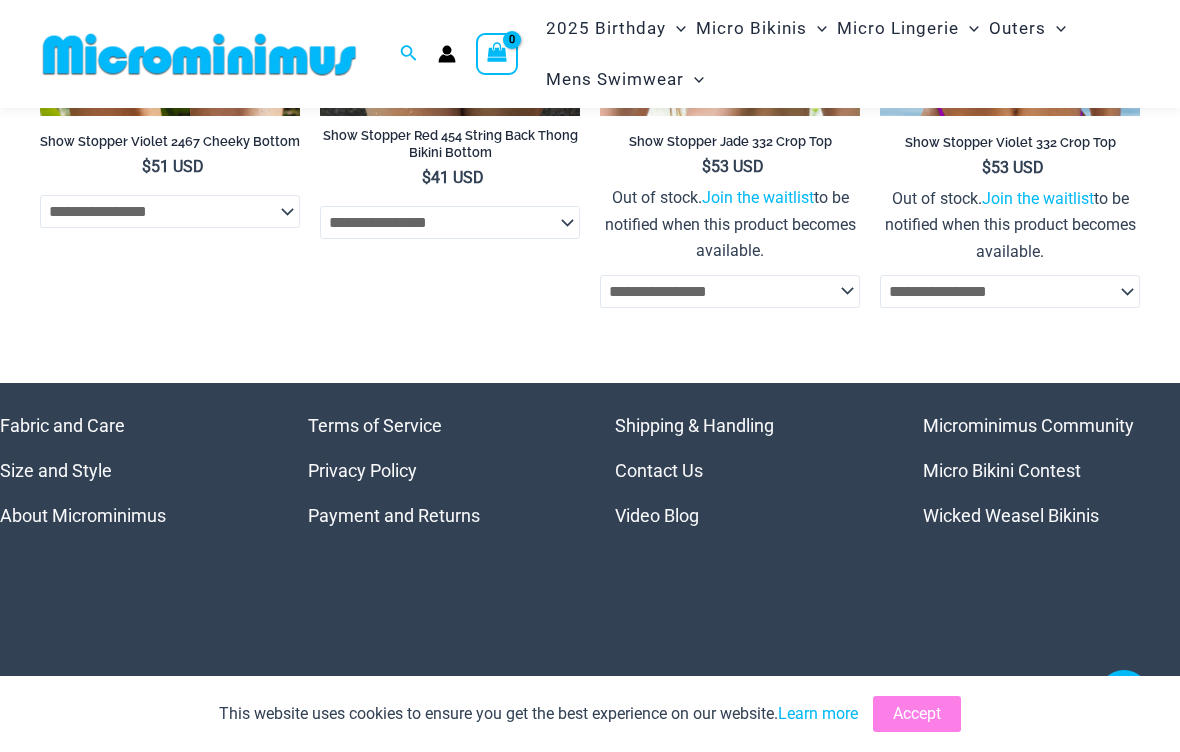 click on "Misbehave Pack
Home
>
Shop
>
Misbehave
Home  /  Outers  / Misbehave Pack Outers Misbehave Pack
Available in Pink/ Black
Available in Blue/White
Bound at leg and waist to sit flat against your body.
Booty short cut
Zip open sides
All In One Zip $ 130.00   $ 119.00  USD
Guaranteed Safe Checkout
|" at bounding box center [590, -1939] 